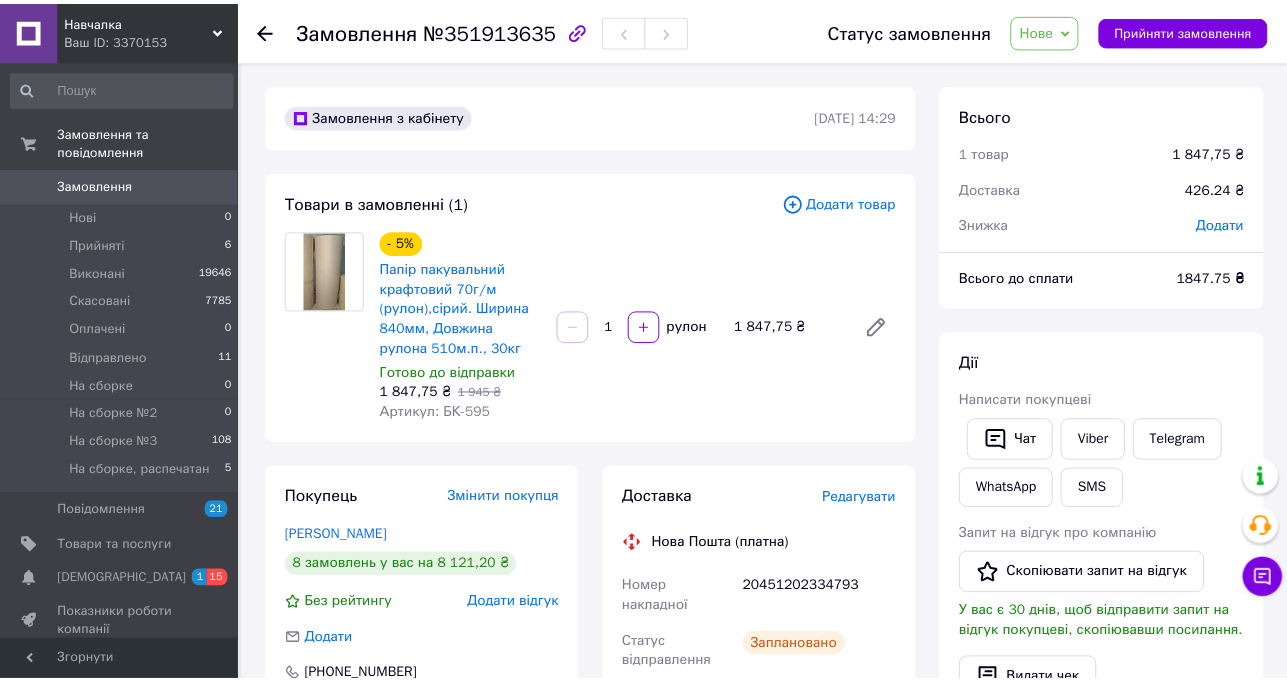 scroll, scrollTop: 686, scrollLeft: 0, axis: vertical 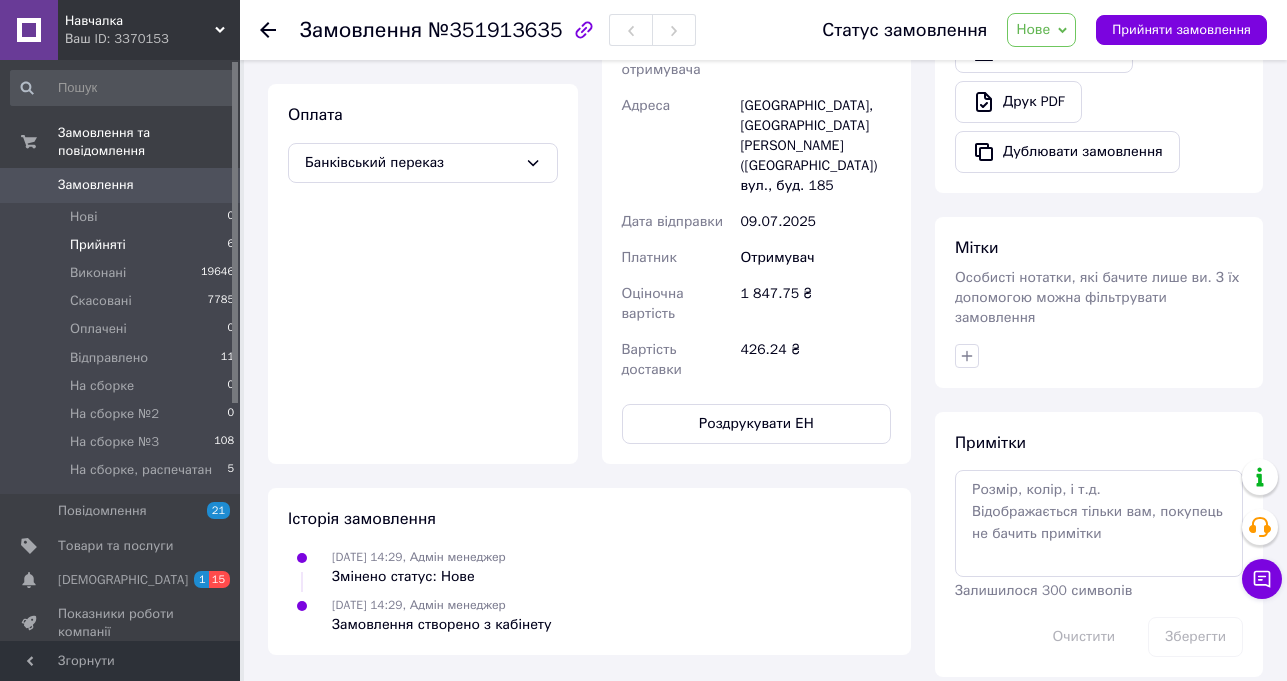 click on "Прийняті" at bounding box center (98, 245) 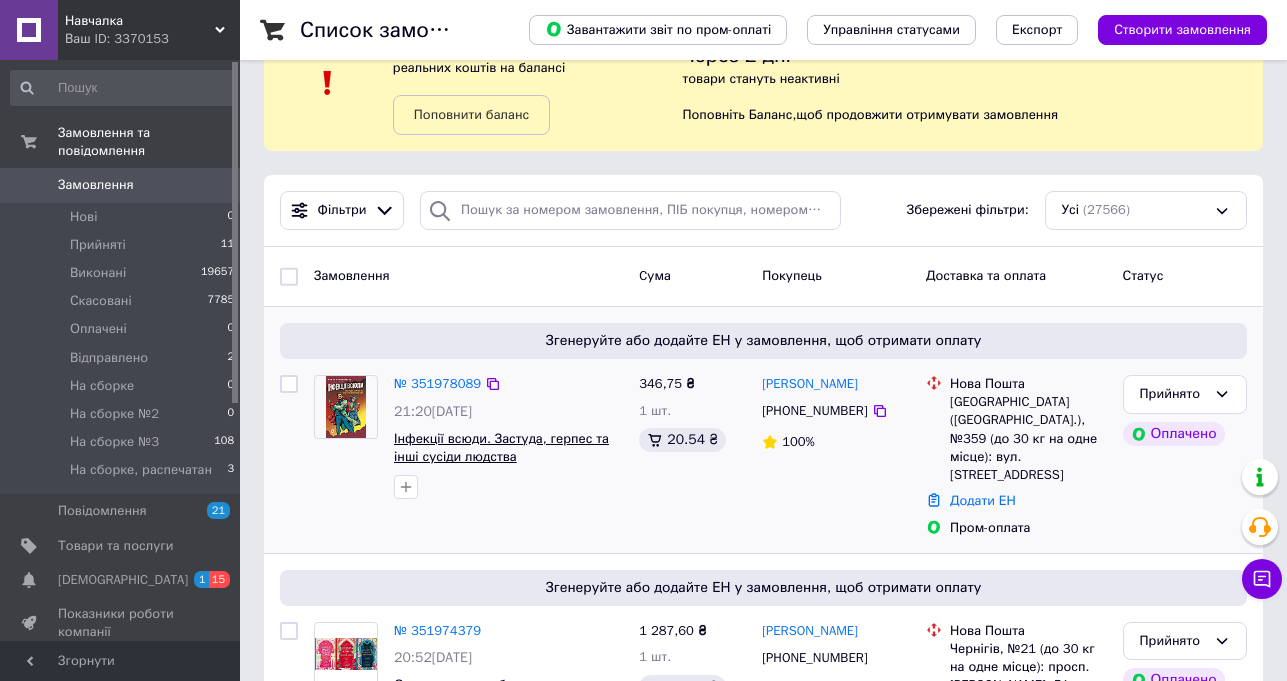 scroll, scrollTop: 100, scrollLeft: 0, axis: vertical 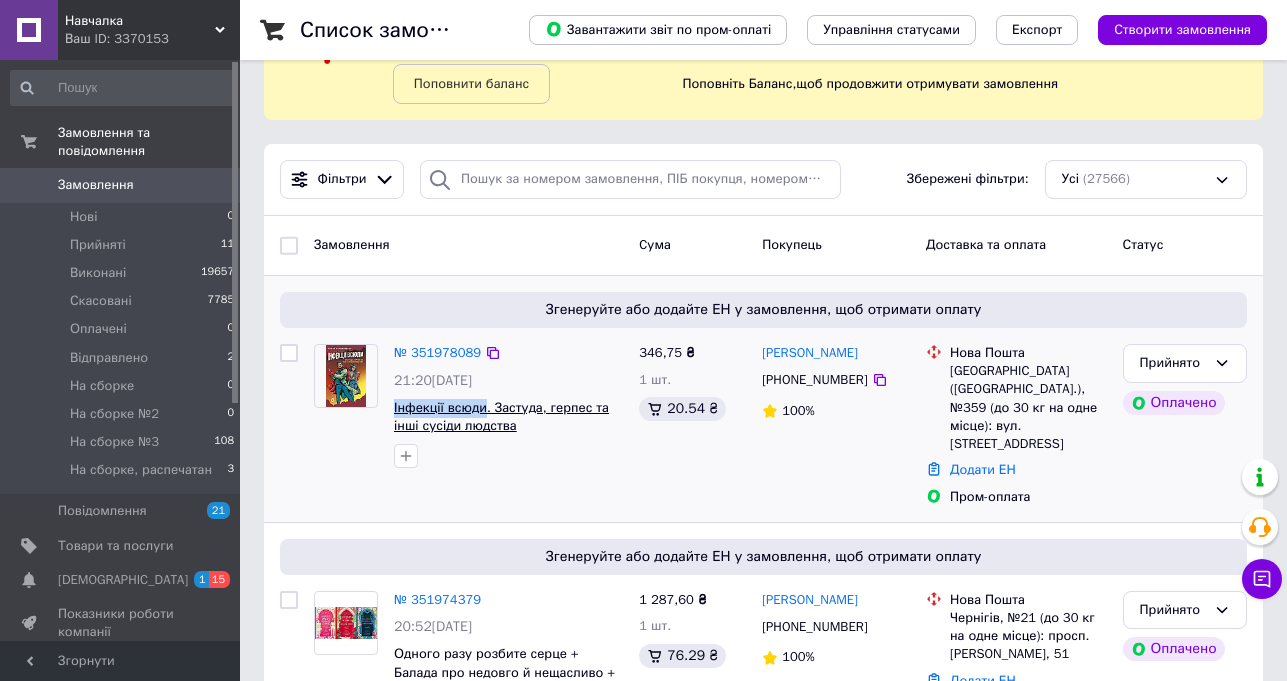 drag, startPoint x: 390, startPoint y: 408, endPoint x: 481, endPoint y: 405, distance: 91.04944 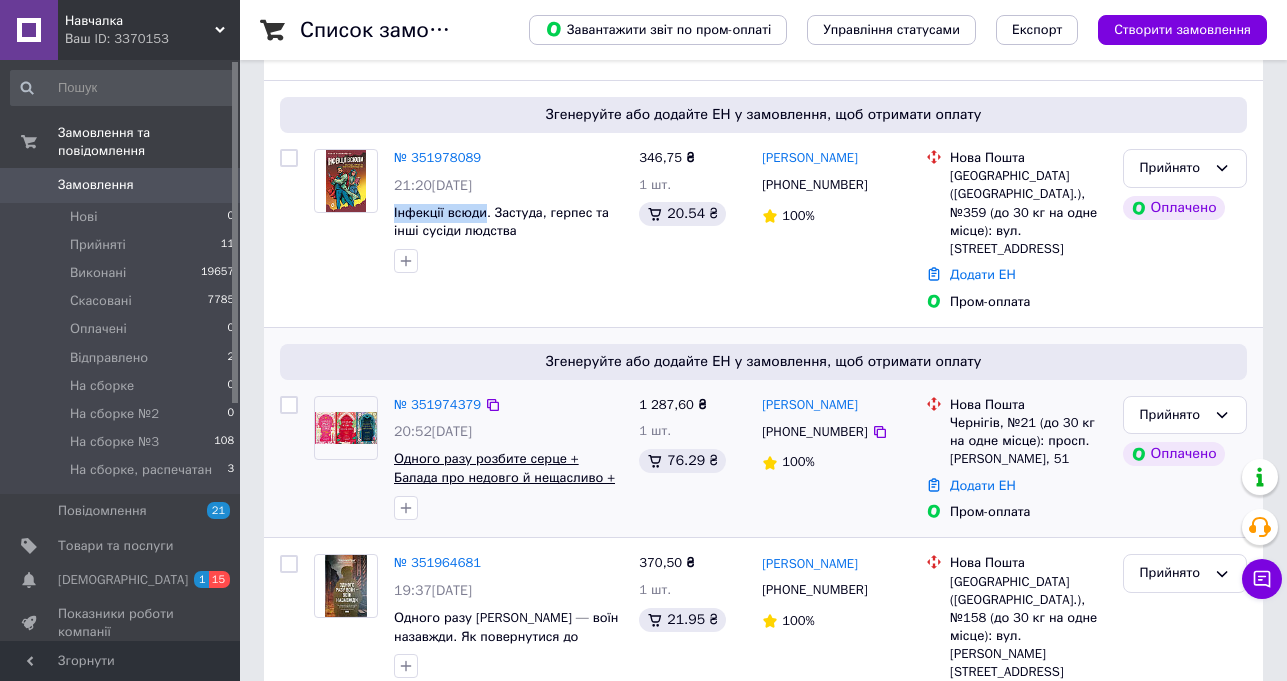 scroll, scrollTop: 300, scrollLeft: 0, axis: vertical 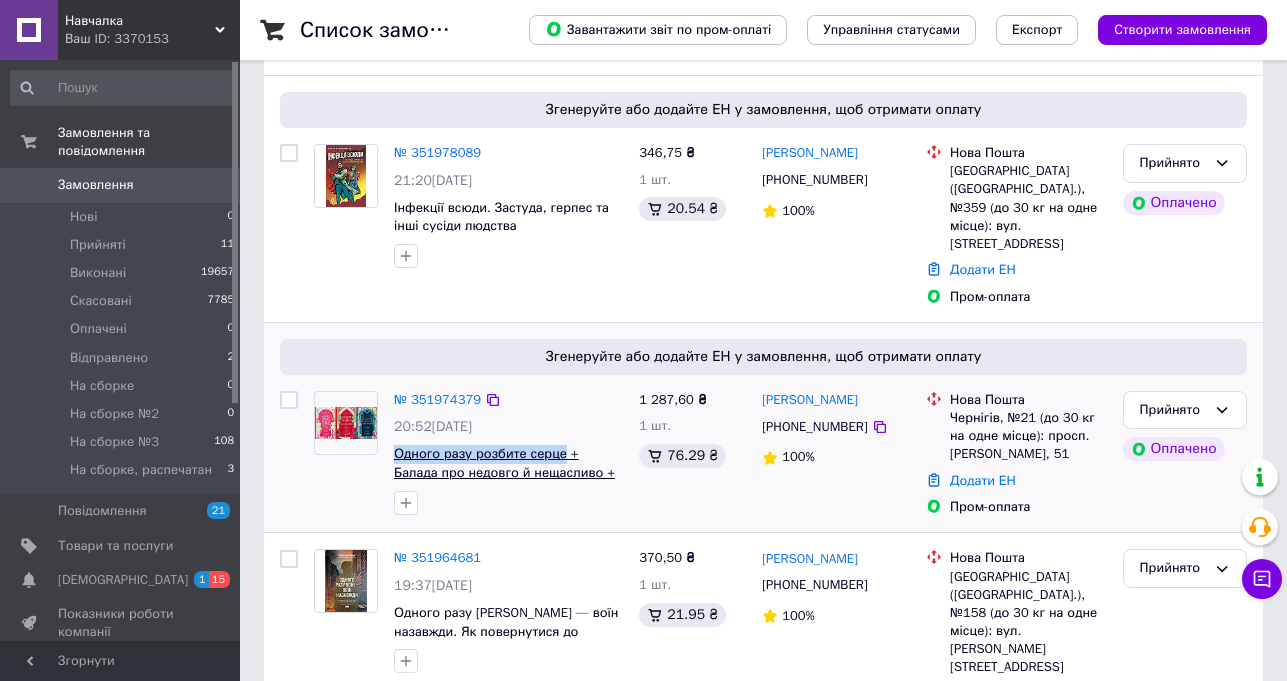 drag, startPoint x: 388, startPoint y: 416, endPoint x: 556, endPoint y: 416, distance: 168 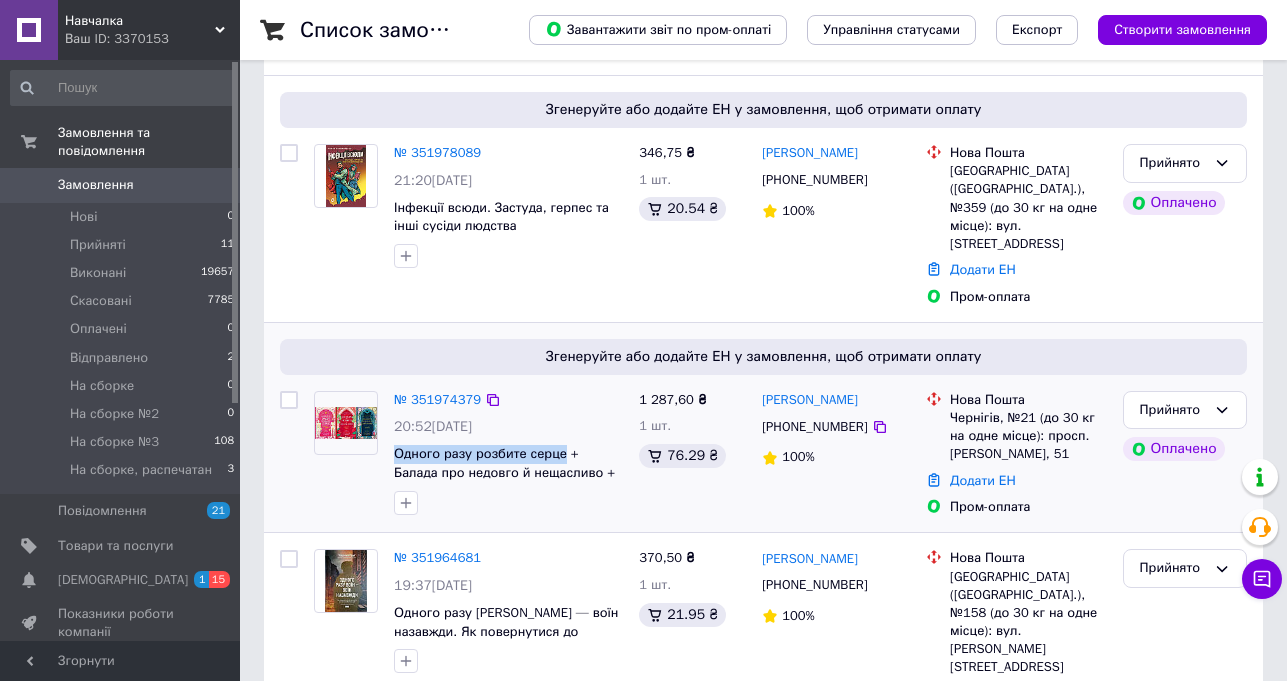 copy on "Одного разу розбите серце" 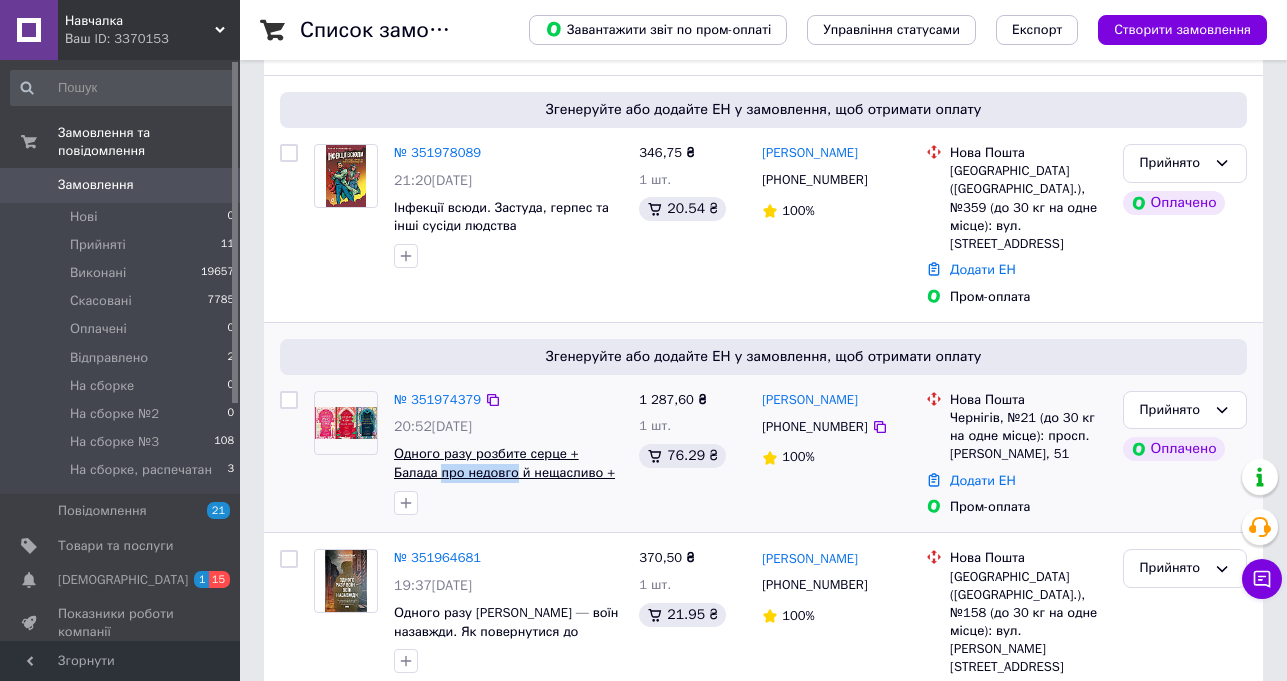 drag, startPoint x: 390, startPoint y: 437, endPoint x: 469, endPoint y: 439, distance: 79.025314 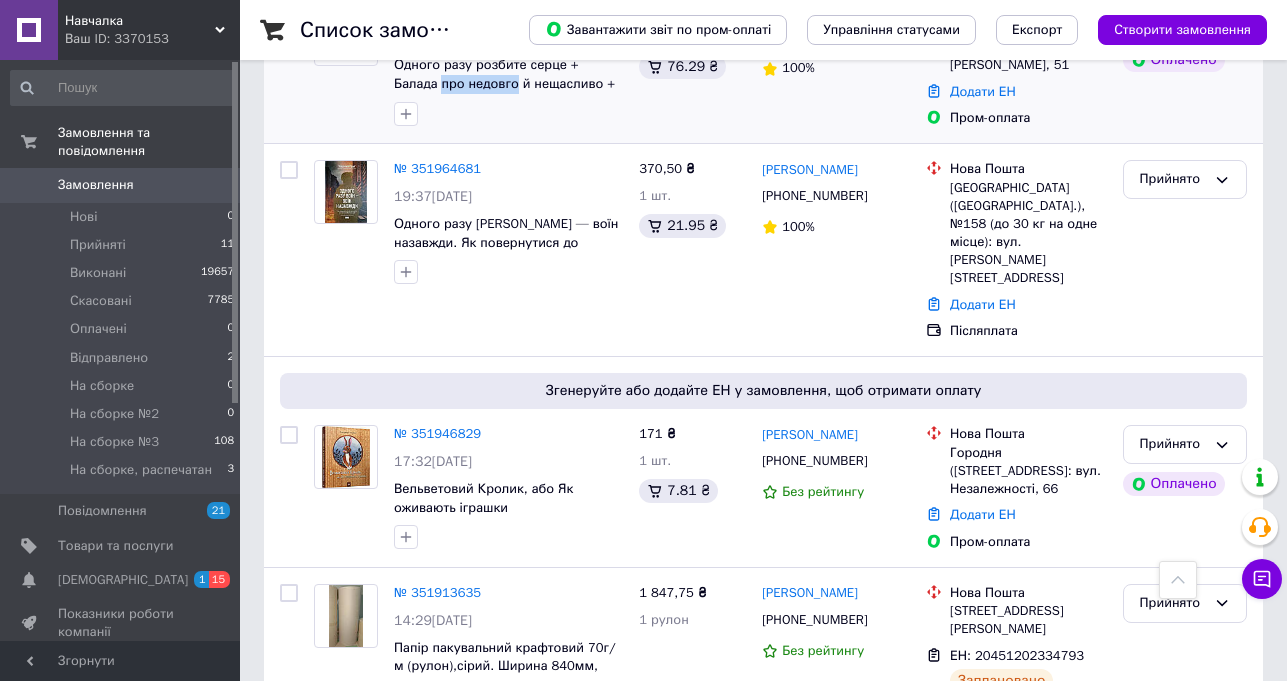 scroll, scrollTop: 900, scrollLeft: 0, axis: vertical 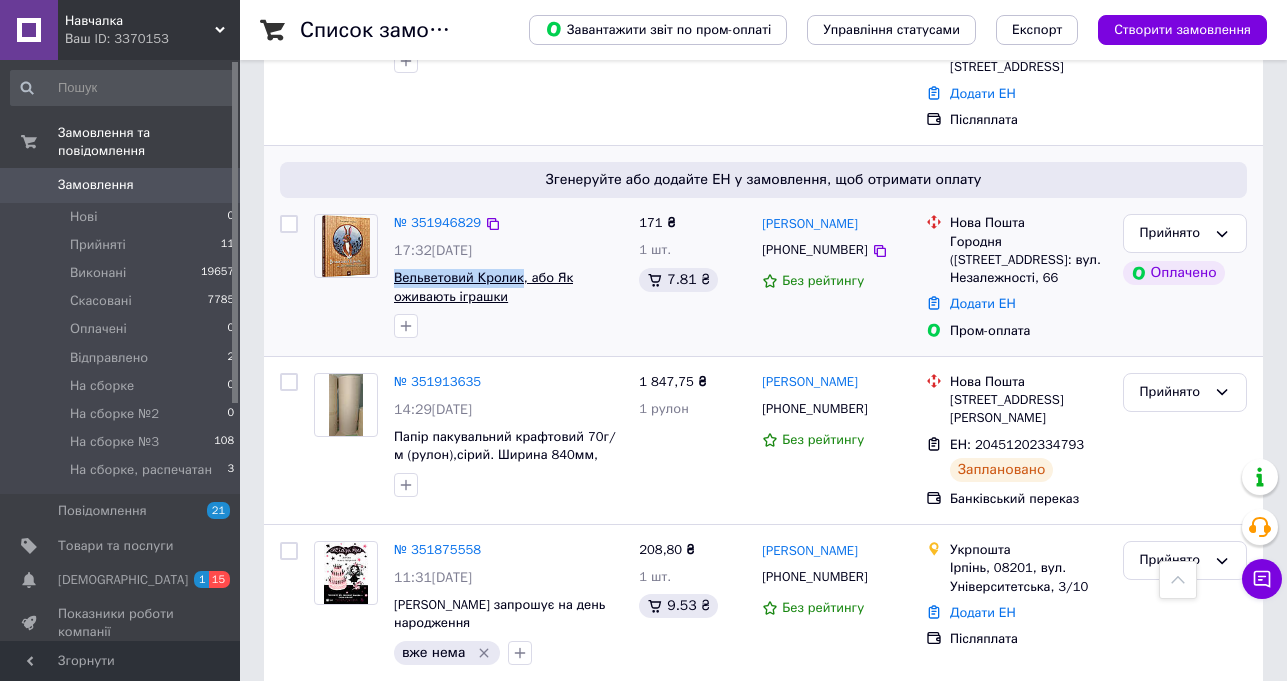 drag, startPoint x: 391, startPoint y: 205, endPoint x: 517, endPoint y: 203, distance: 126.01587 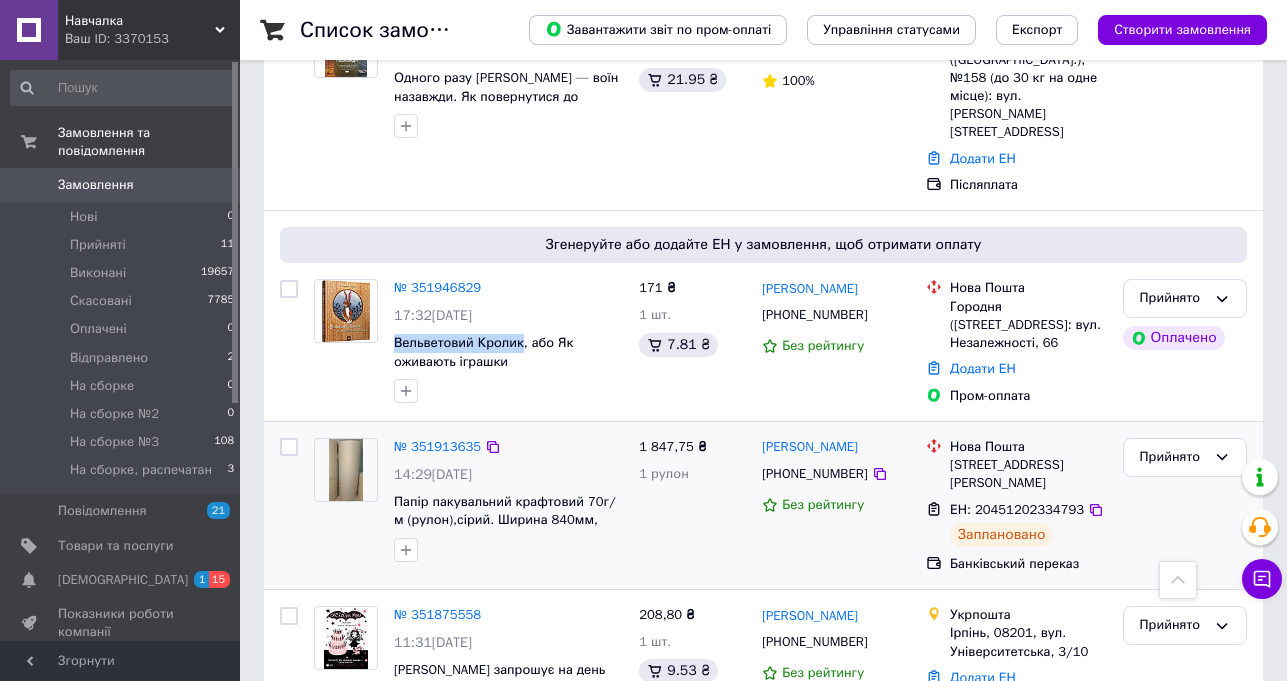 scroll, scrollTop: 800, scrollLeft: 0, axis: vertical 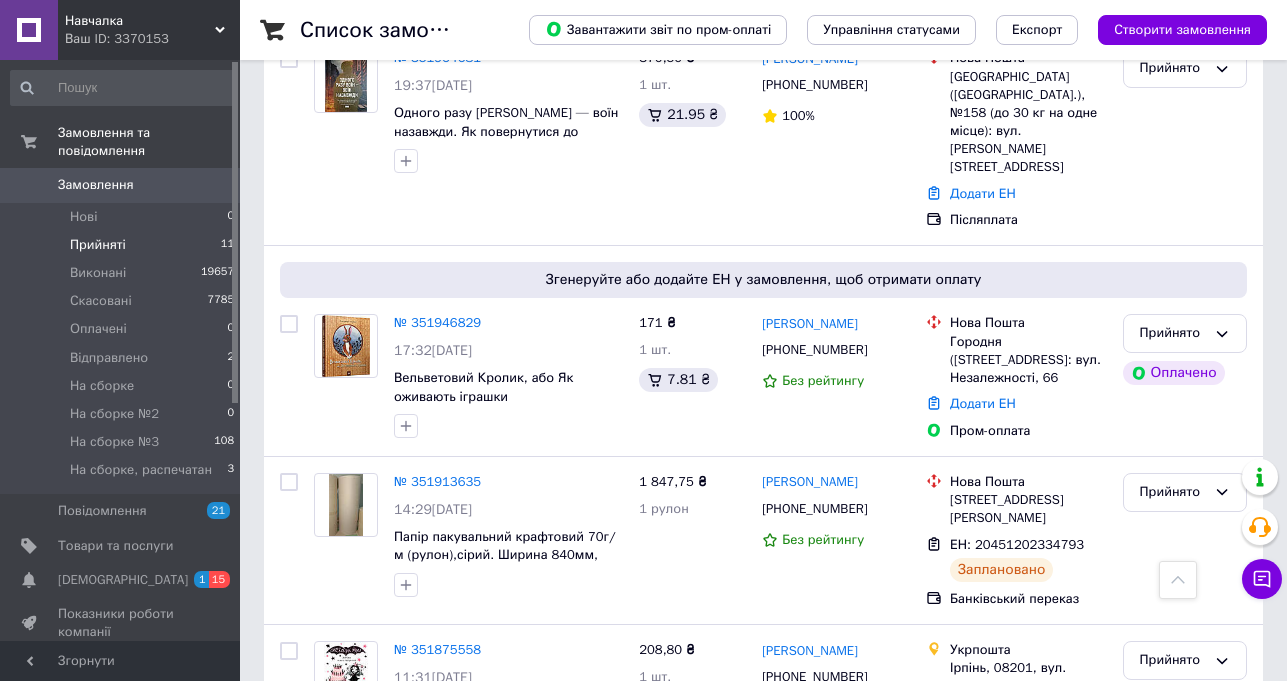 click on "Прийняті" at bounding box center [98, 245] 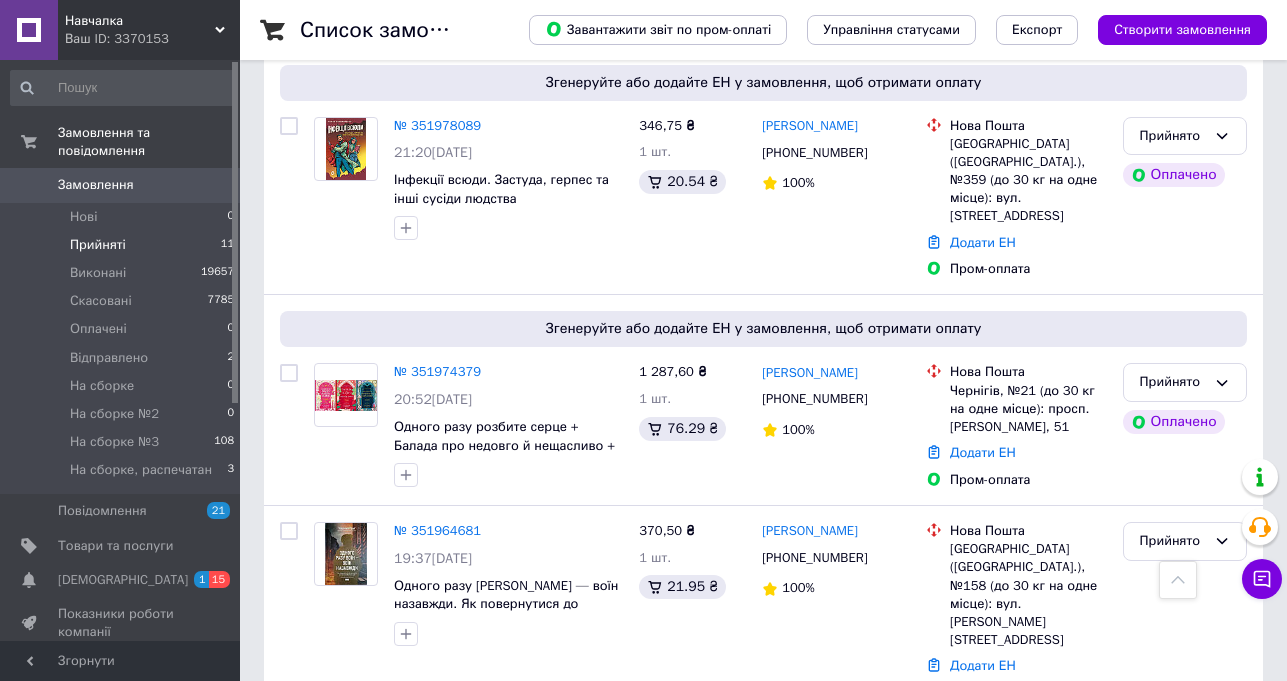 scroll, scrollTop: 189, scrollLeft: 0, axis: vertical 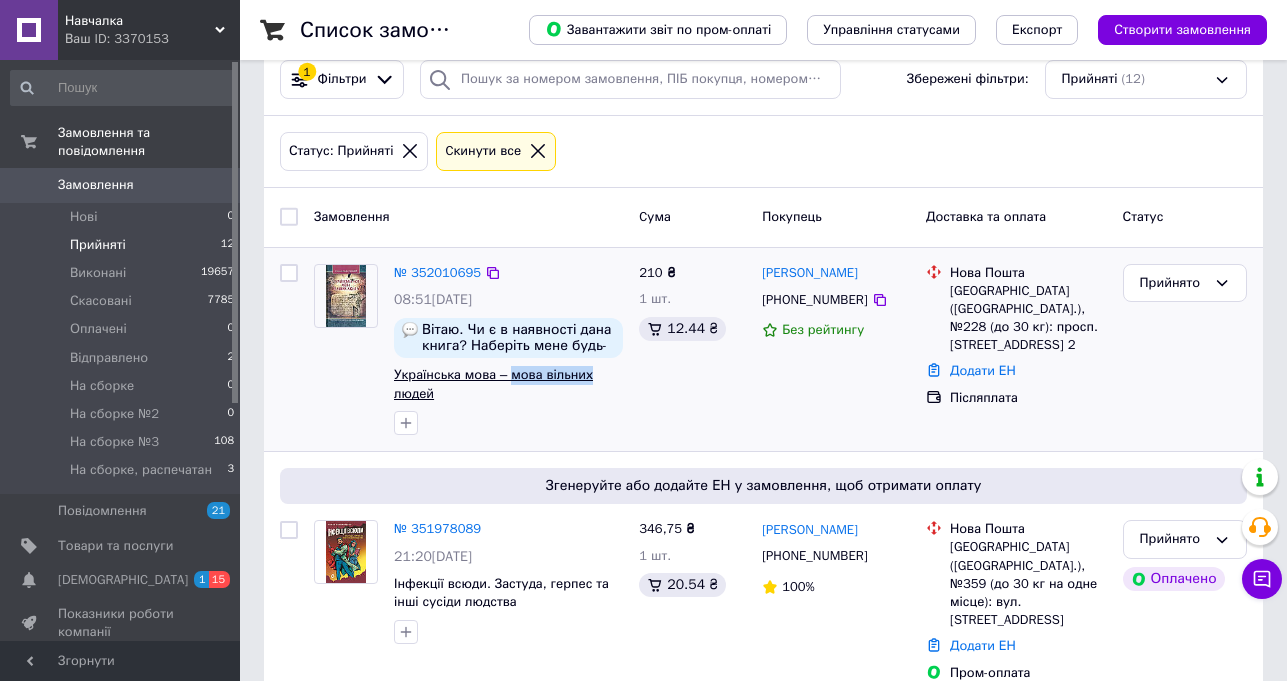 drag, startPoint x: 591, startPoint y: 378, endPoint x: 510, endPoint y: 370, distance: 81.394104 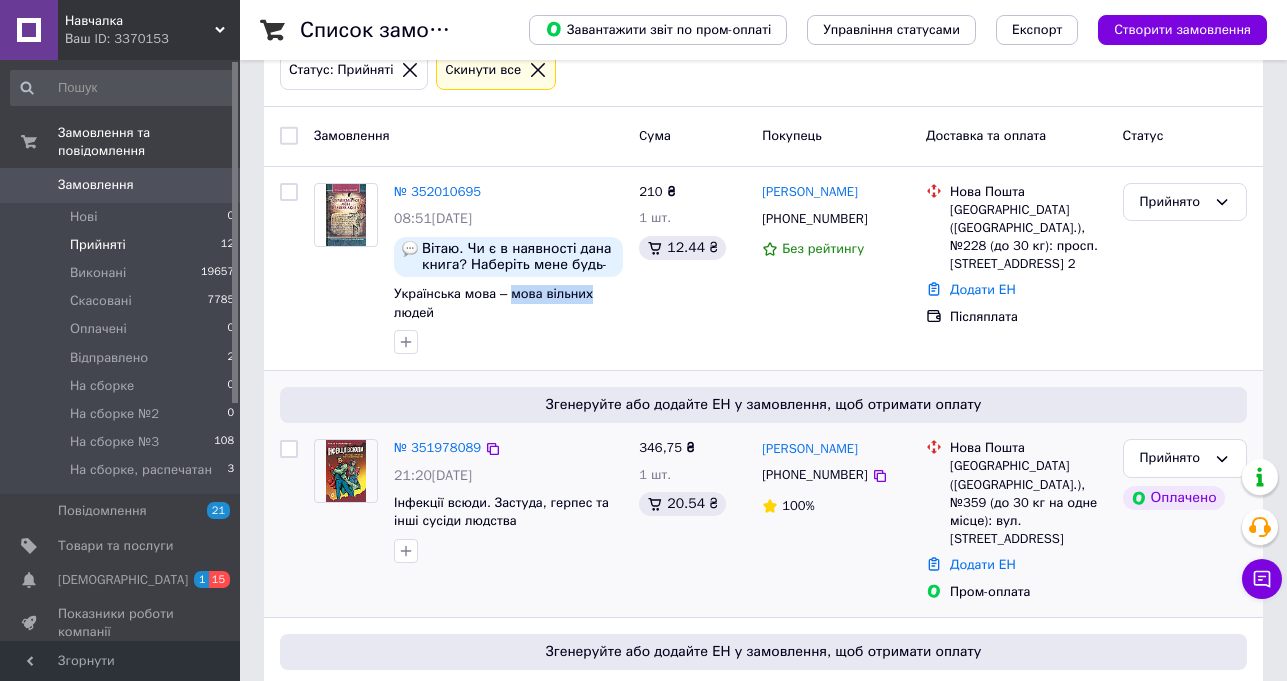 scroll, scrollTop: 400, scrollLeft: 0, axis: vertical 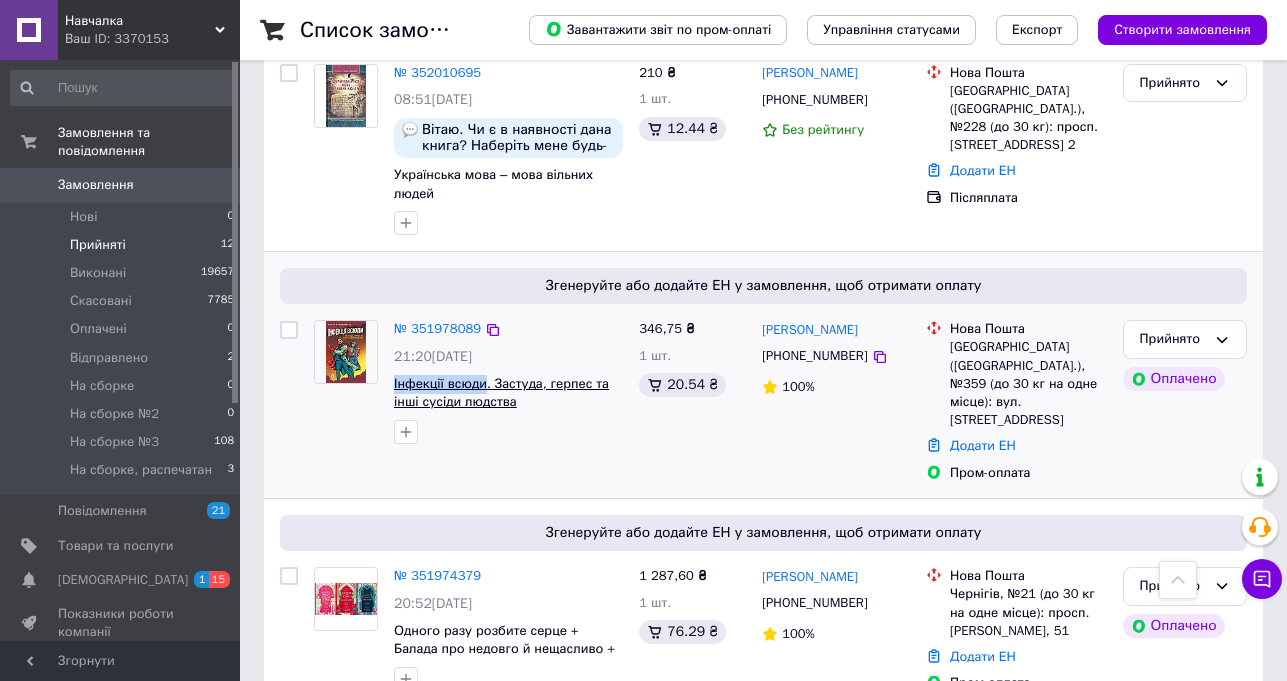 drag, startPoint x: 386, startPoint y: 385, endPoint x: 481, endPoint y: 382, distance: 95.047356 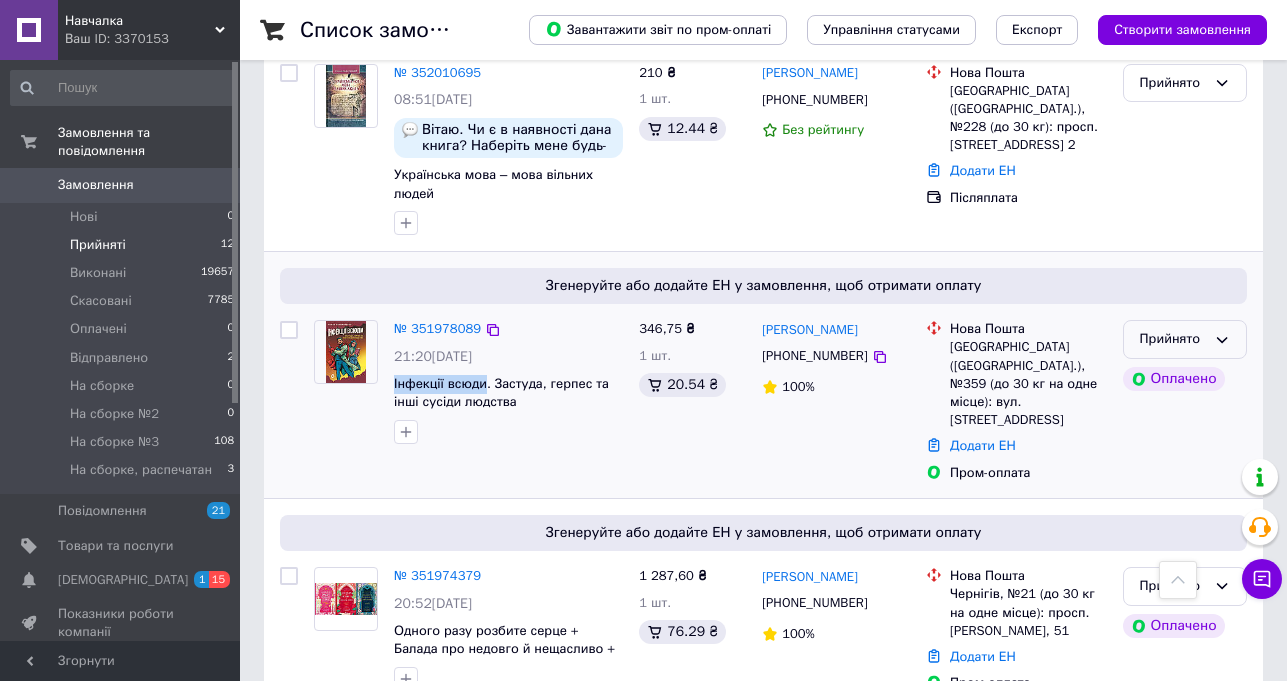 click on "Прийнято" at bounding box center [1173, 339] 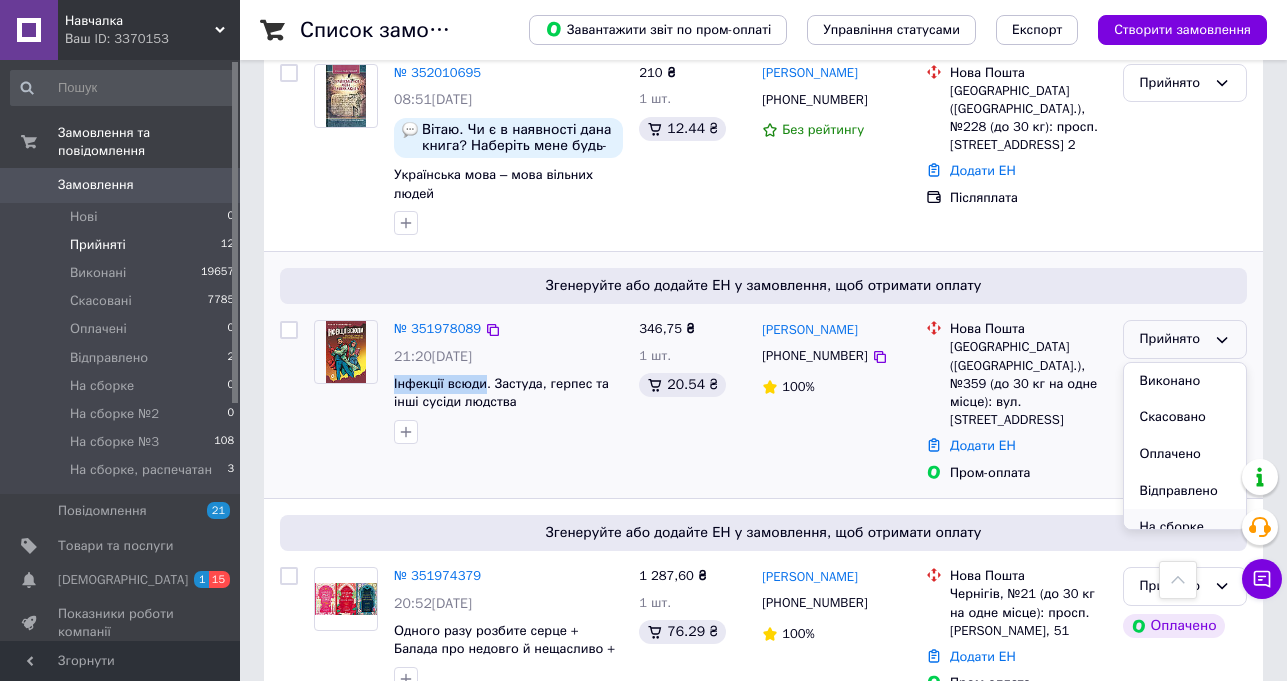 click on "На сборке" at bounding box center [1185, 527] 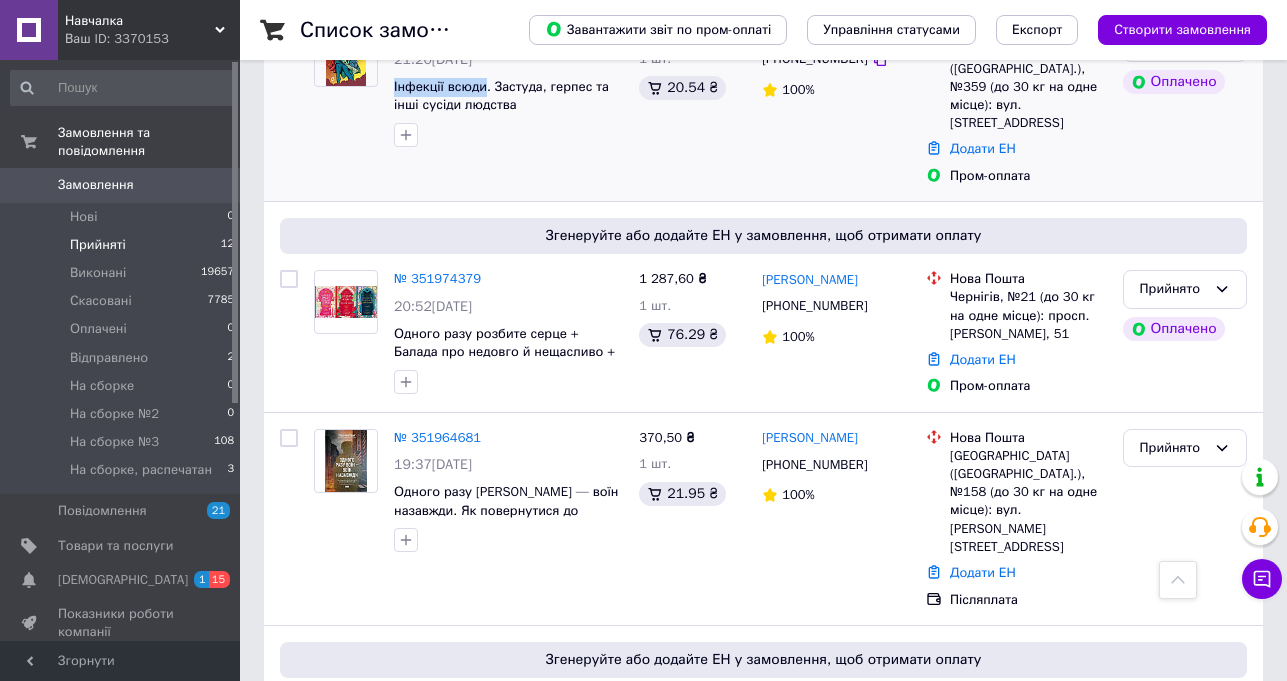 scroll, scrollTop: 700, scrollLeft: 0, axis: vertical 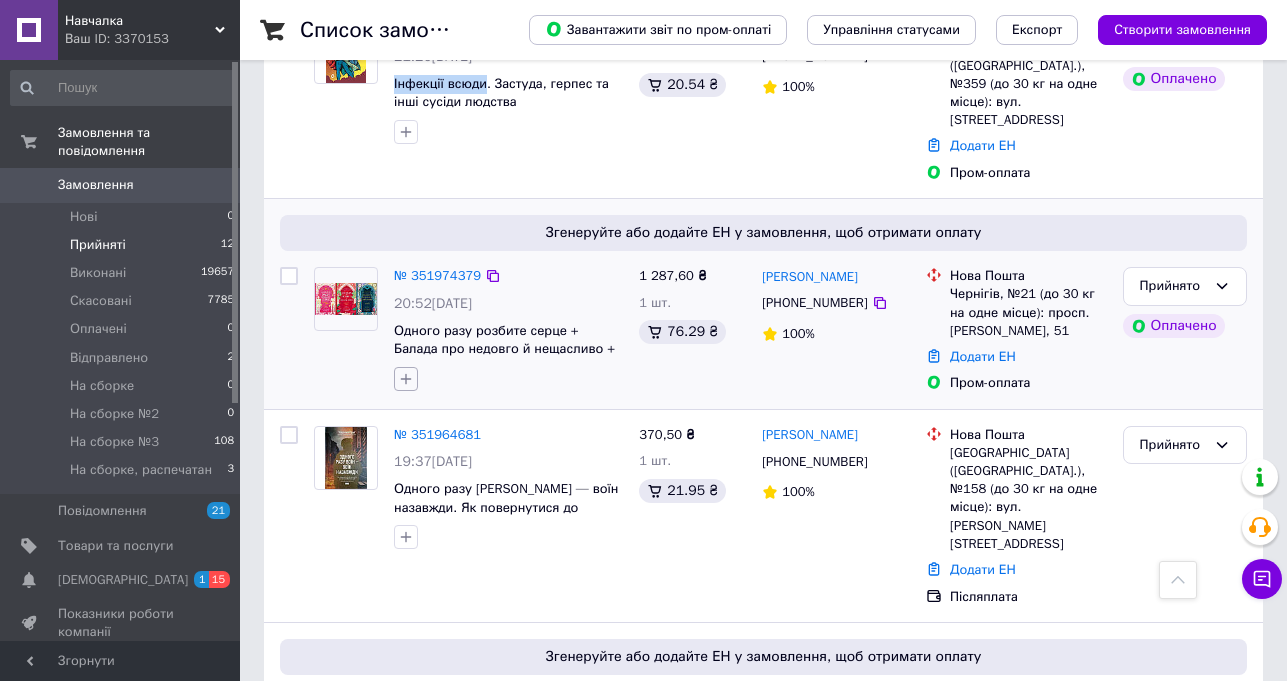 click 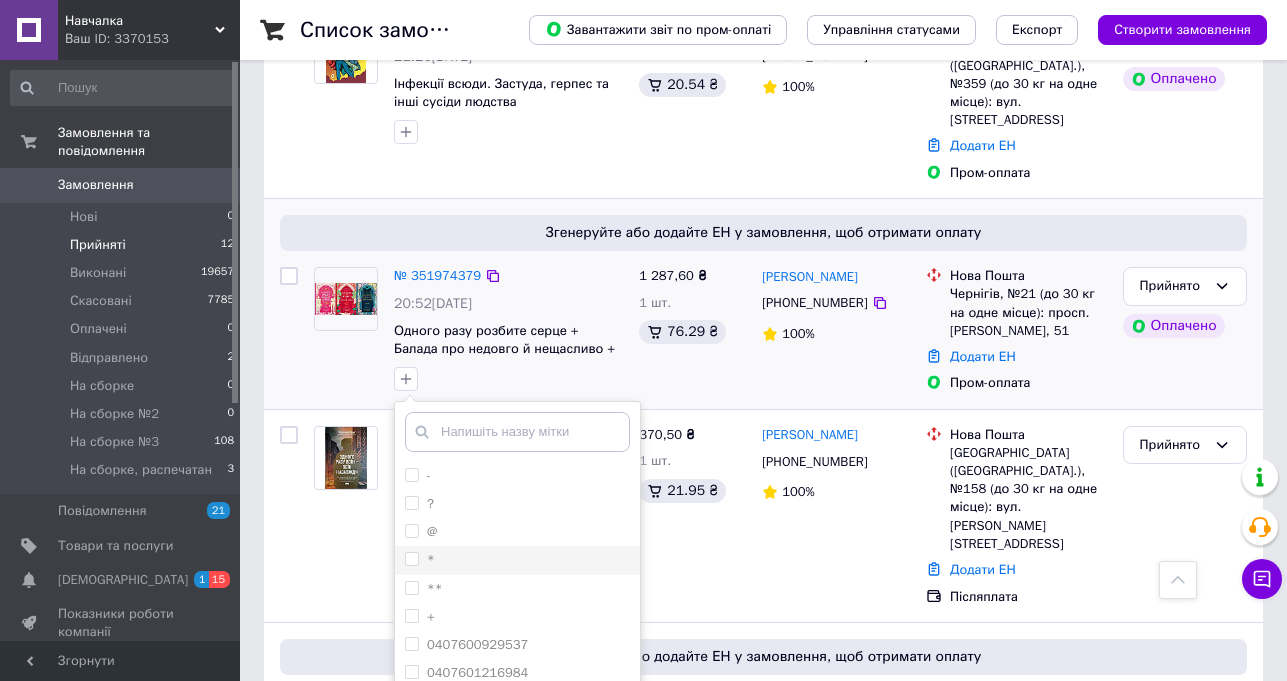 click on "*" at bounding box center (411, 558) 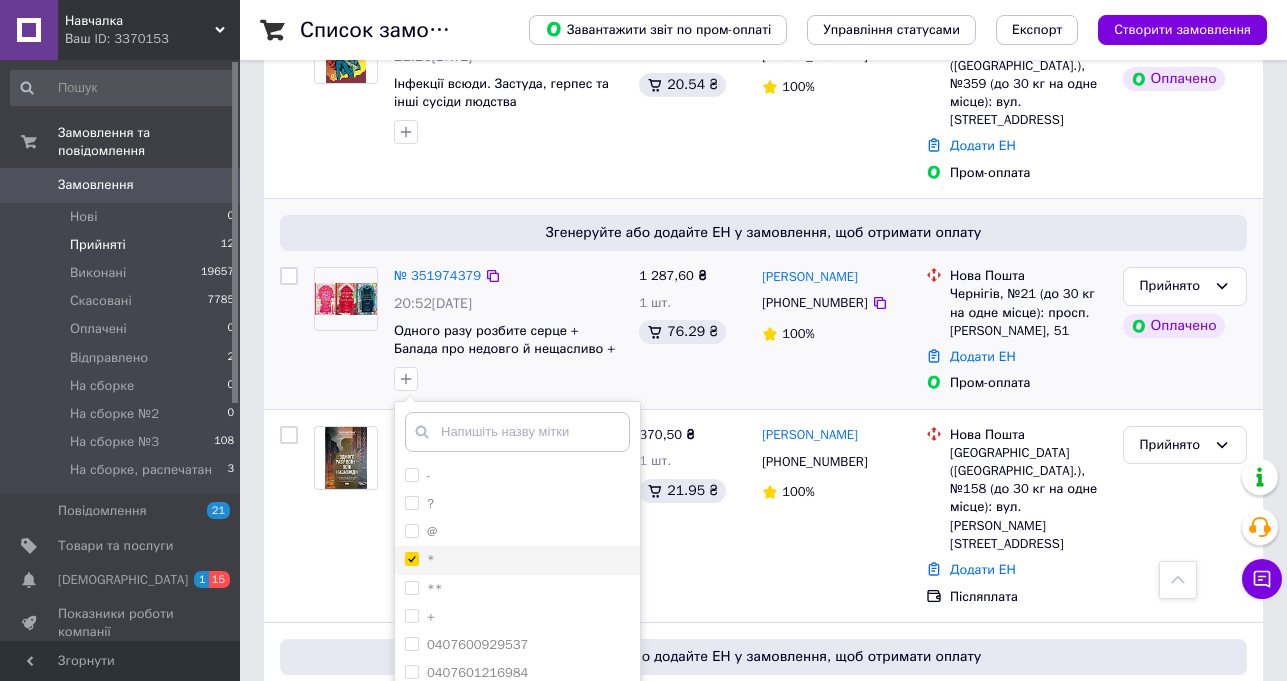 checkbox on "true" 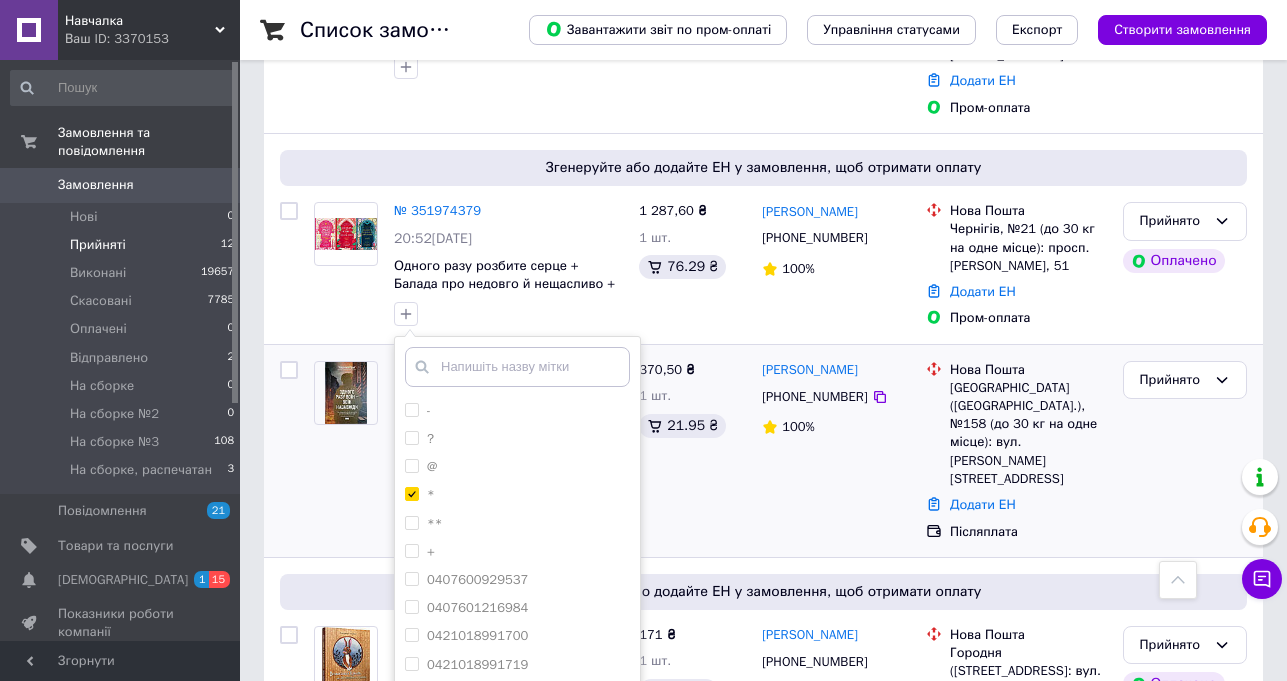 scroll, scrollTop: 800, scrollLeft: 0, axis: vertical 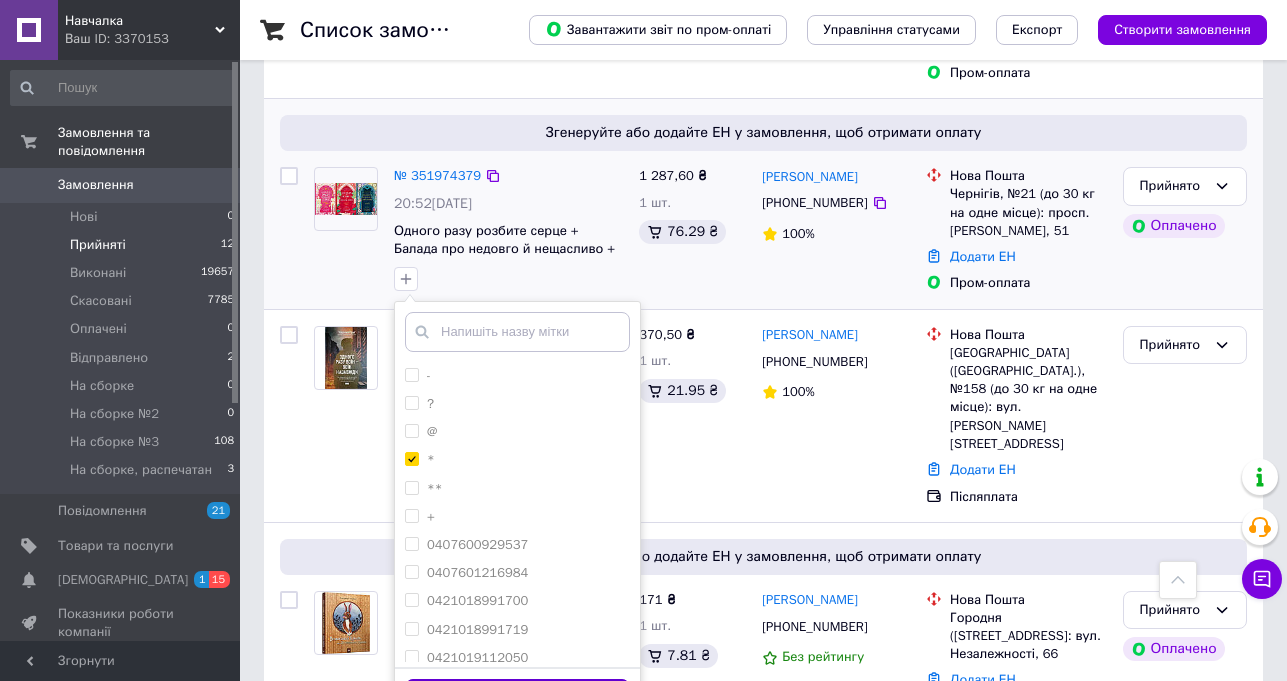 click on "Додати мітку" at bounding box center [517, 698] 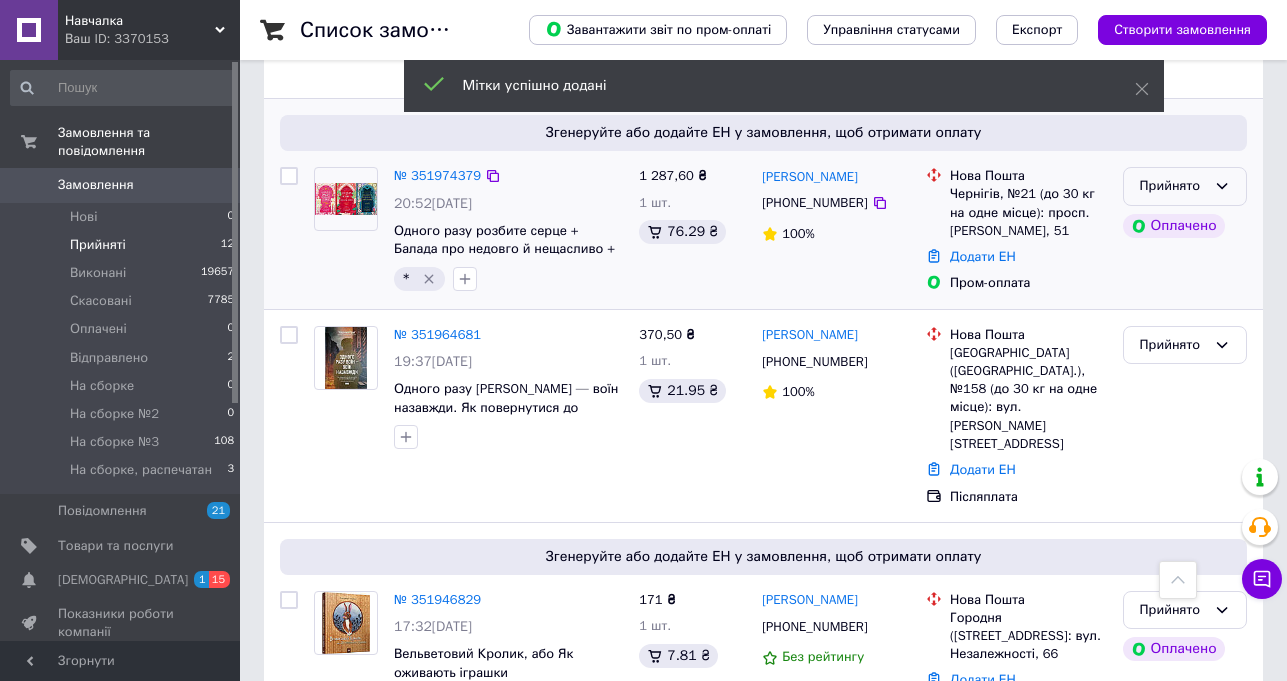 click 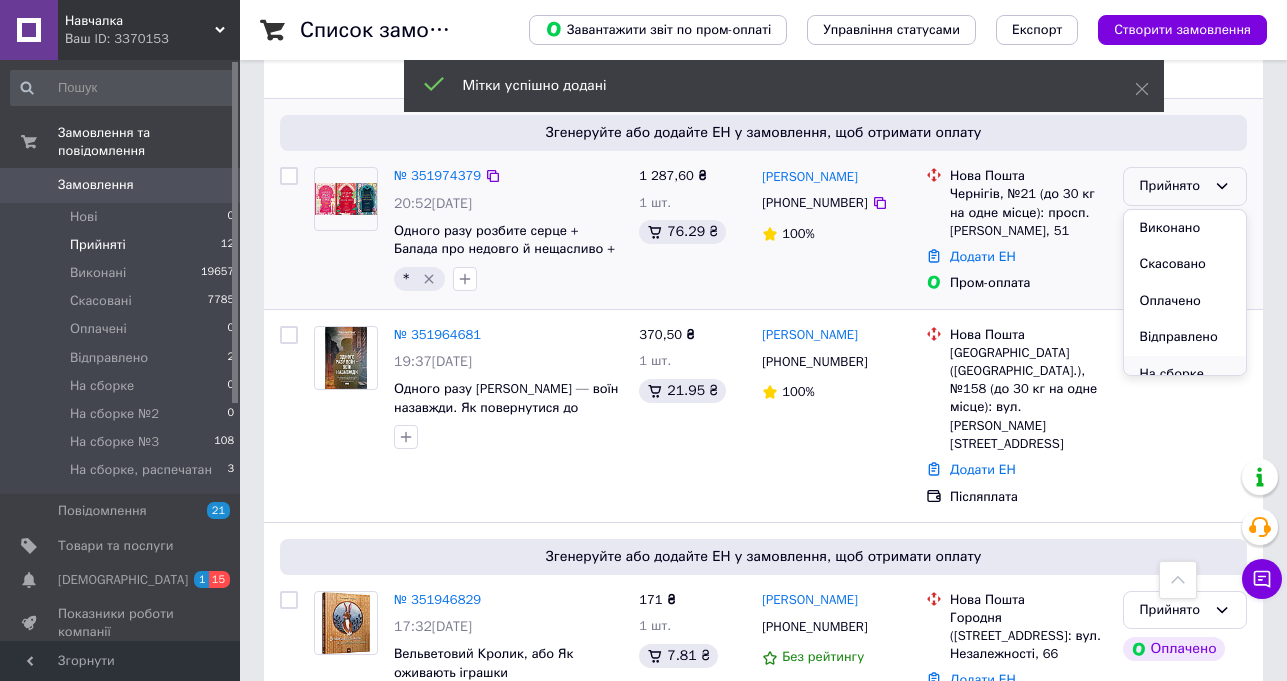 click on "На сборке" at bounding box center [1185, 374] 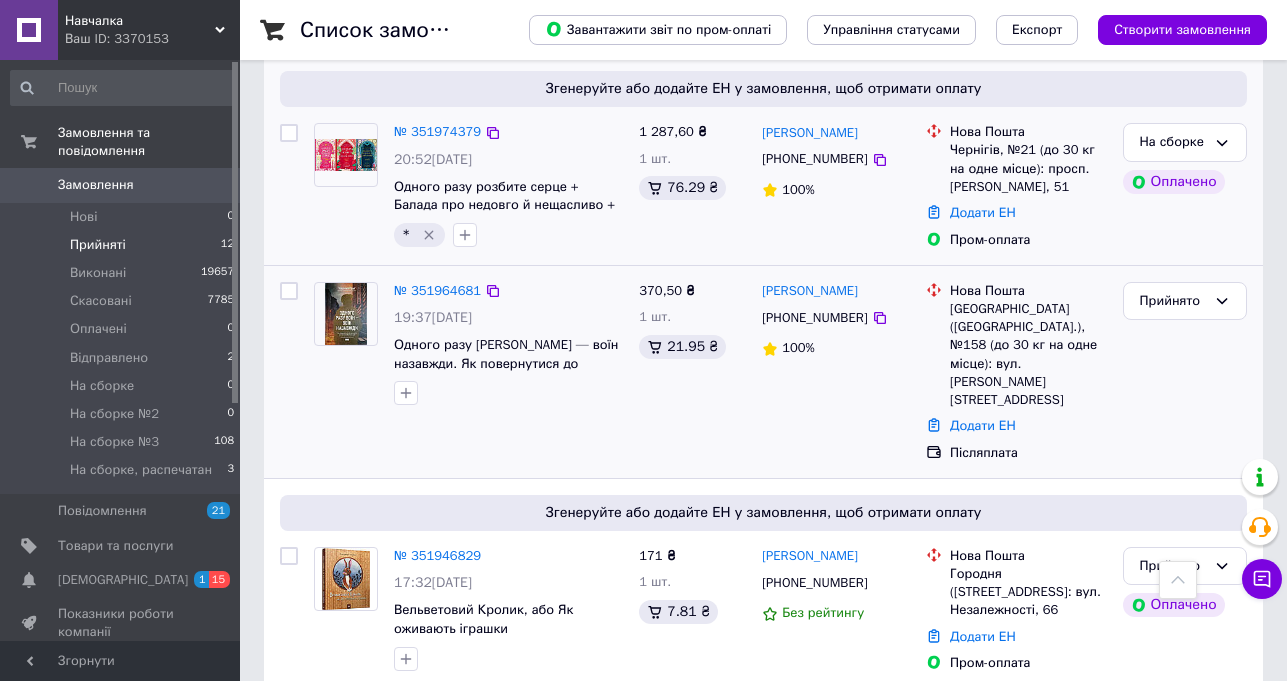 scroll, scrollTop: 589, scrollLeft: 0, axis: vertical 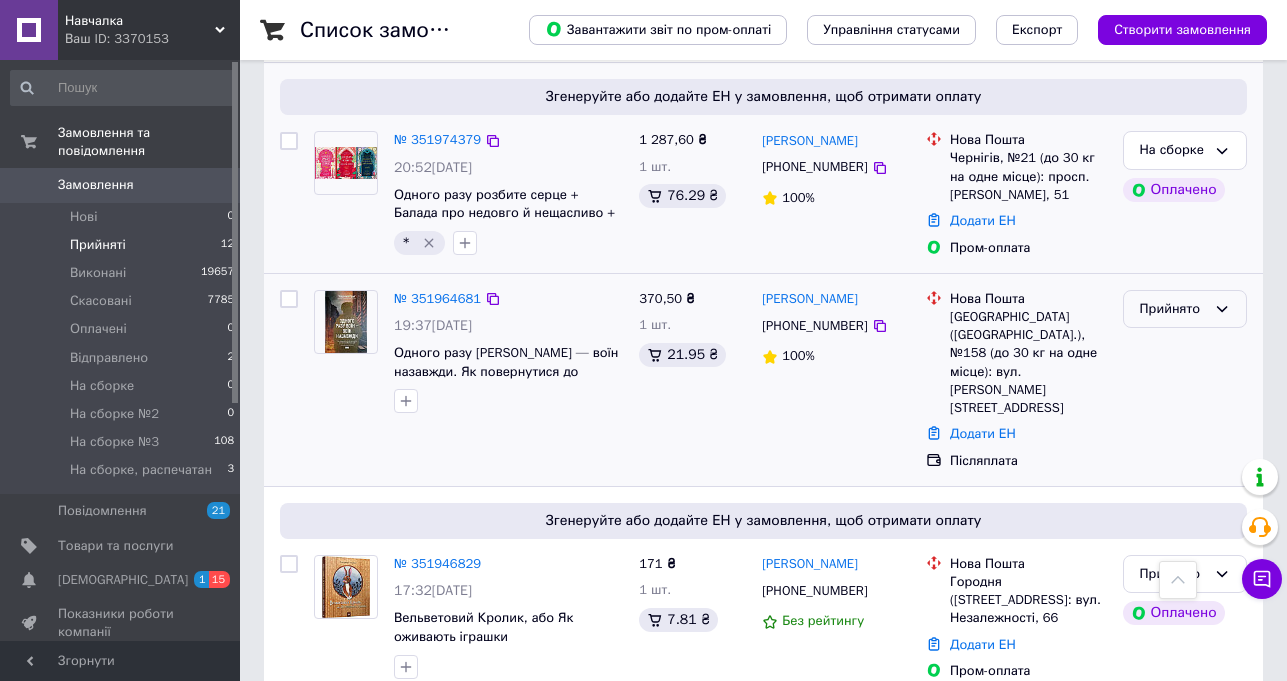 click on "Прийнято" at bounding box center [1173, 309] 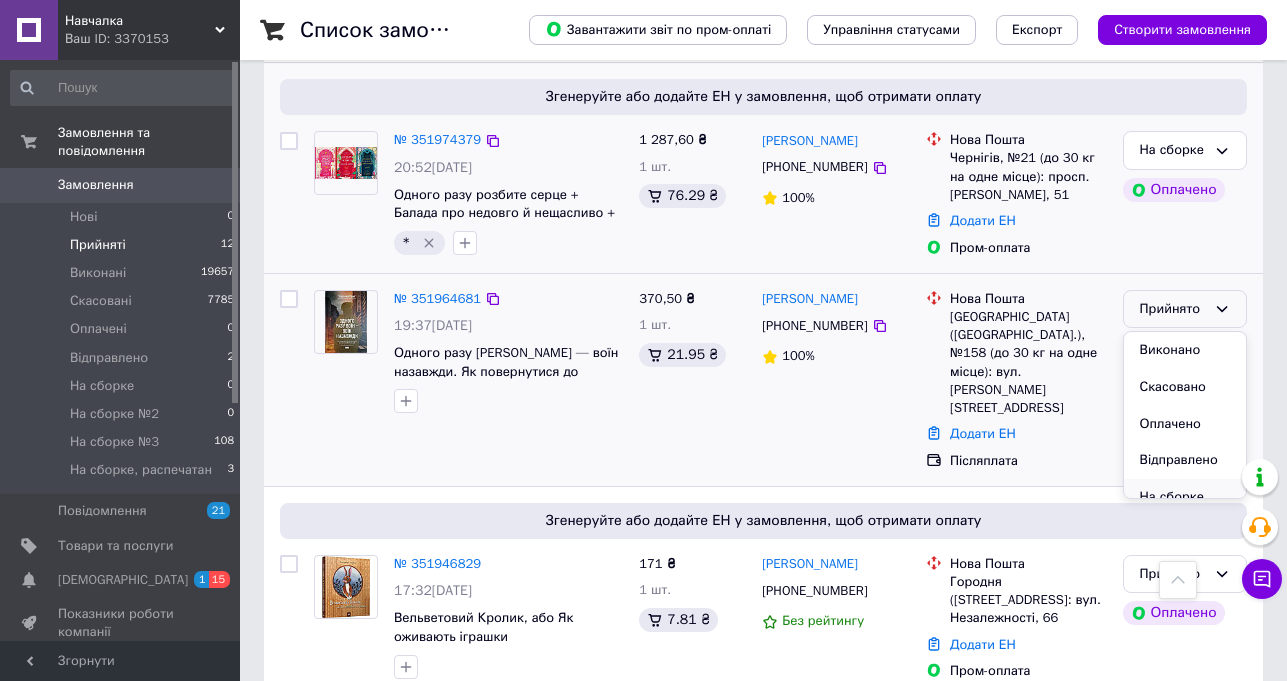 click on "На сборке" at bounding box center [1185, 497] 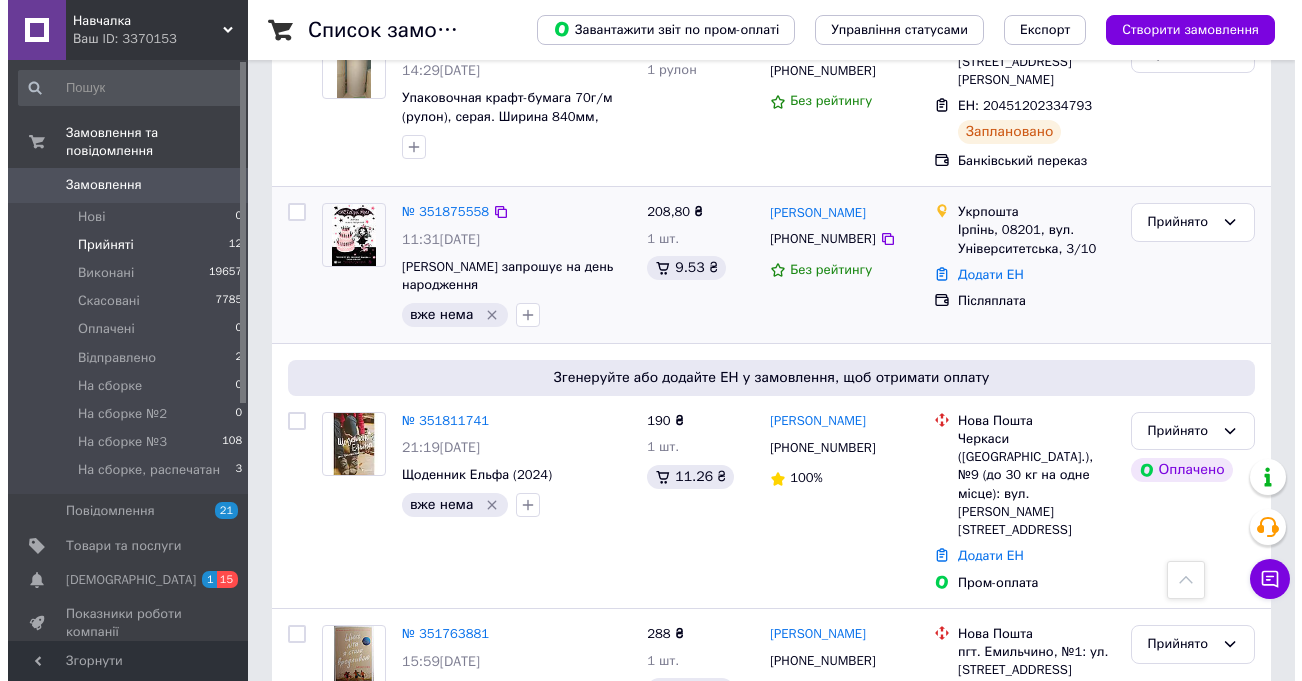 scroll, scrollTop: 1089, scrollLeft: 0, axis: vertical 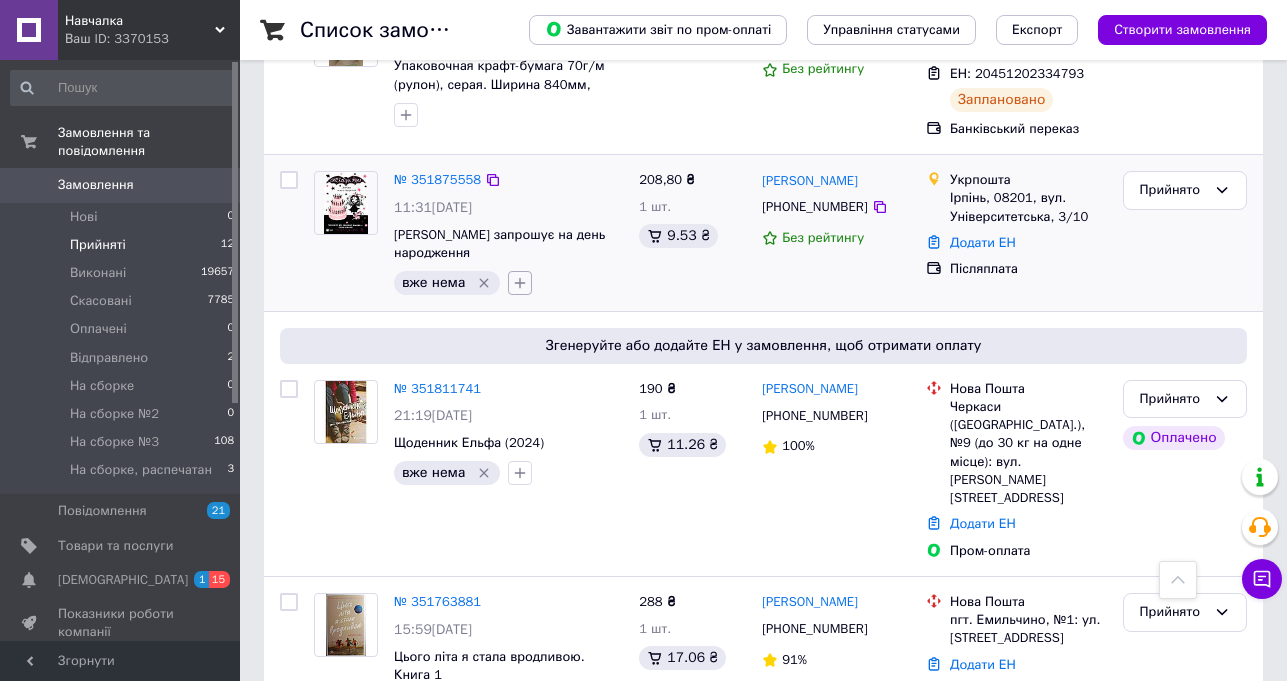 click 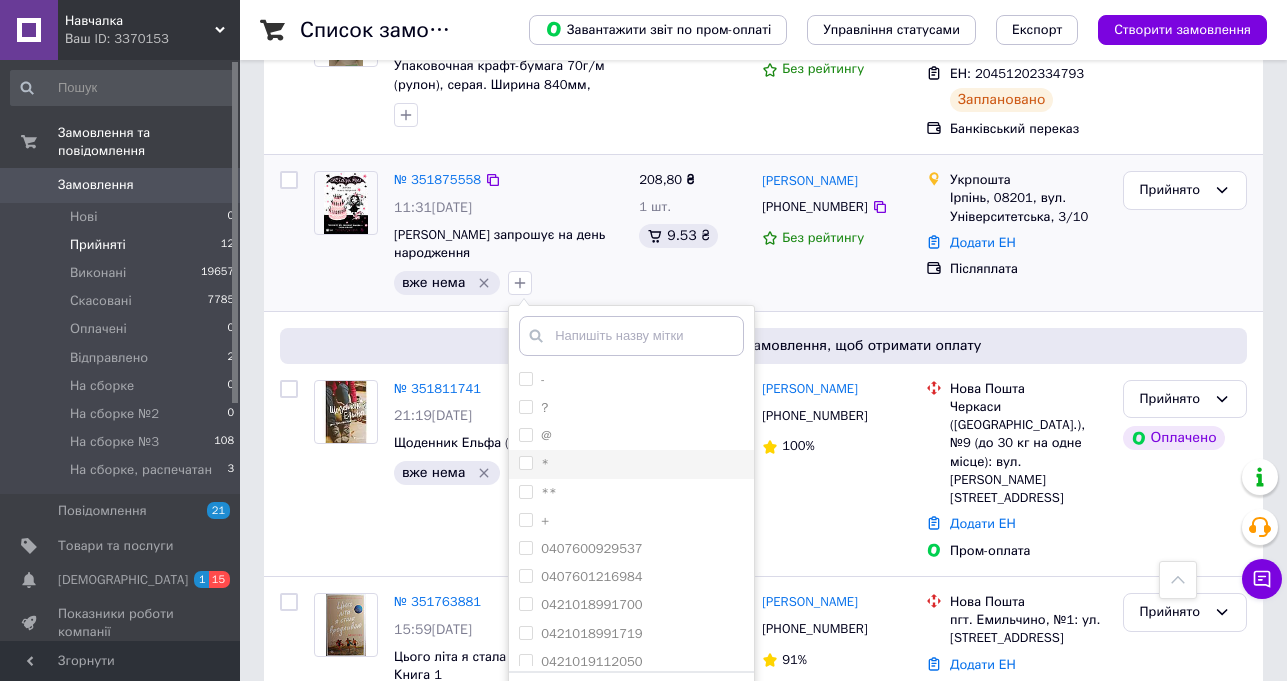 click on "*" at bounding box center (525, 462) 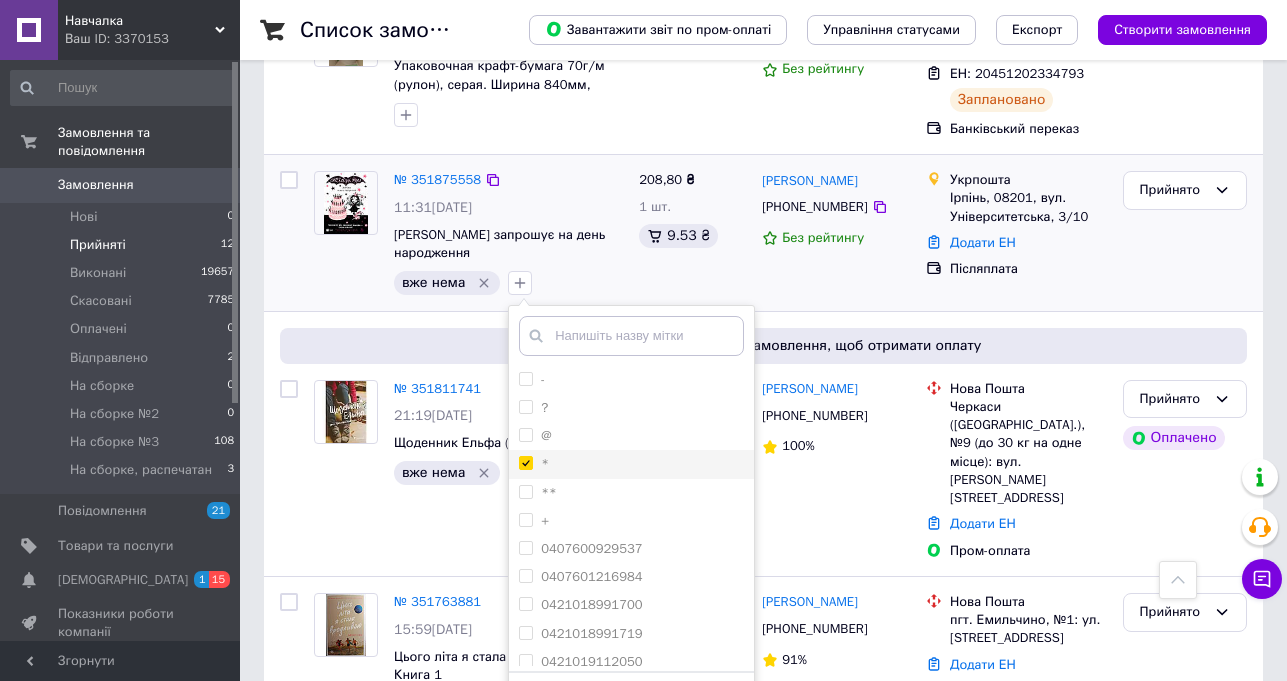 checkbox on "true" 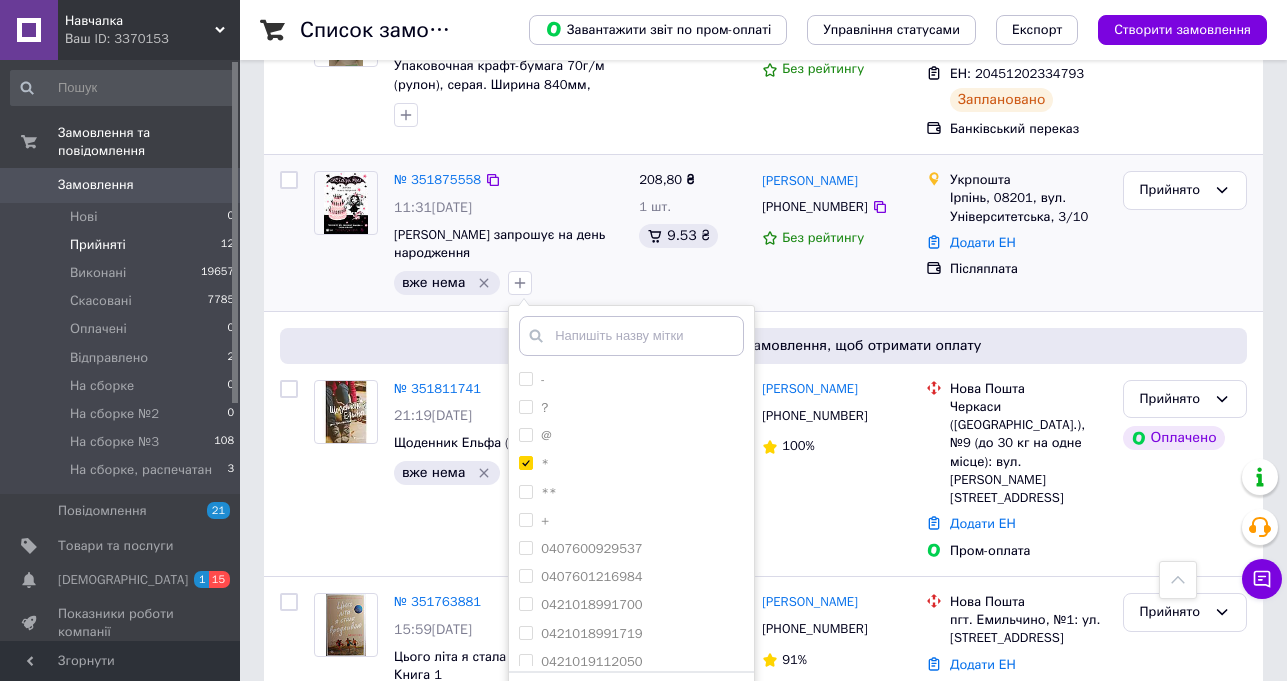 click on "Додати мітку" at bounding box center (631, 702) 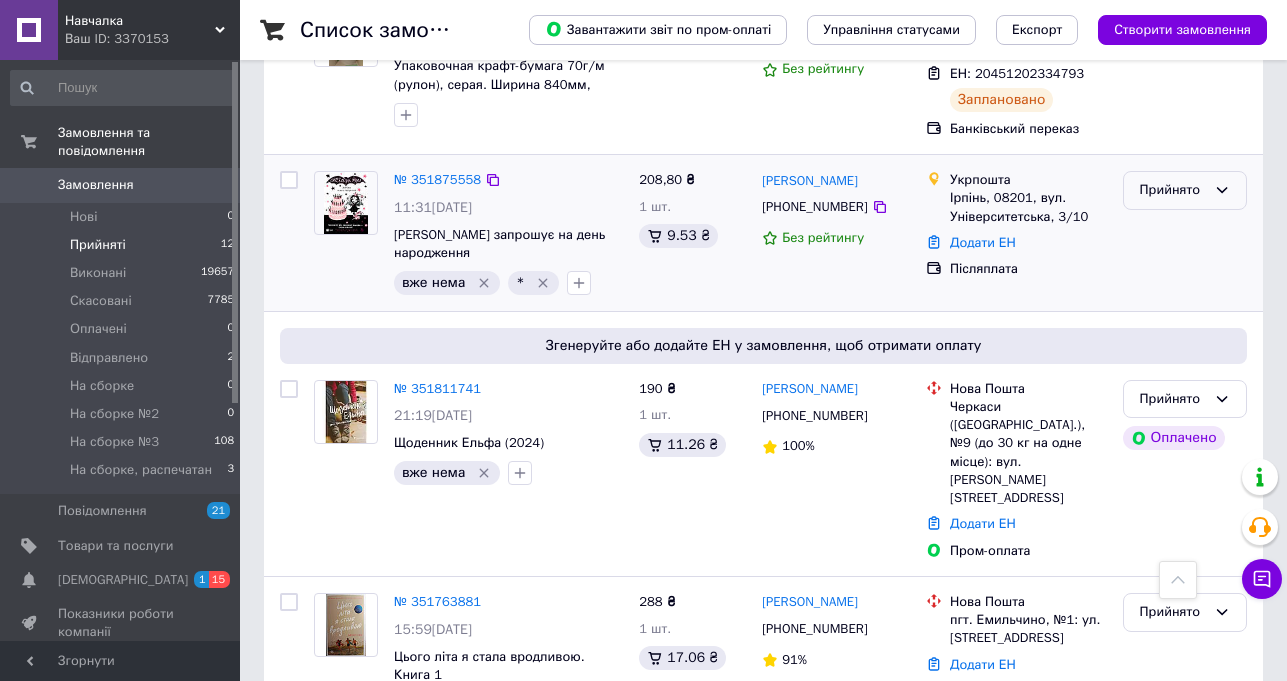click 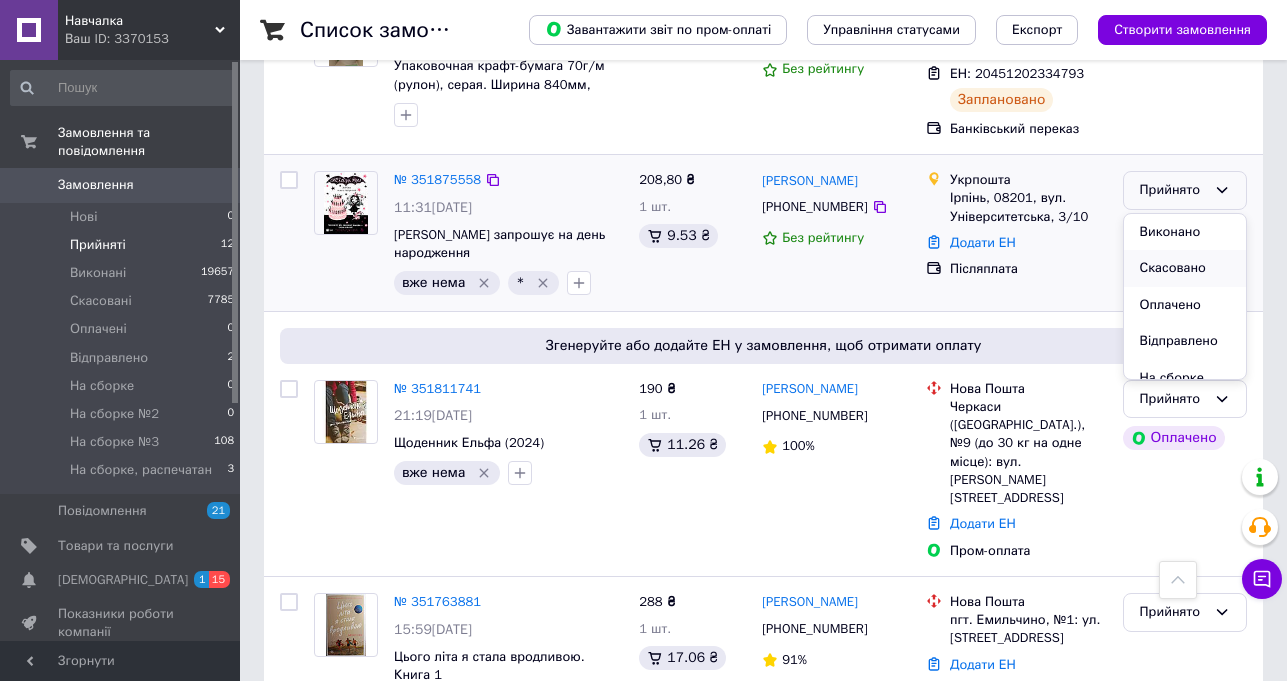 click on "Скасовано" at bounding box center [1185, 268] 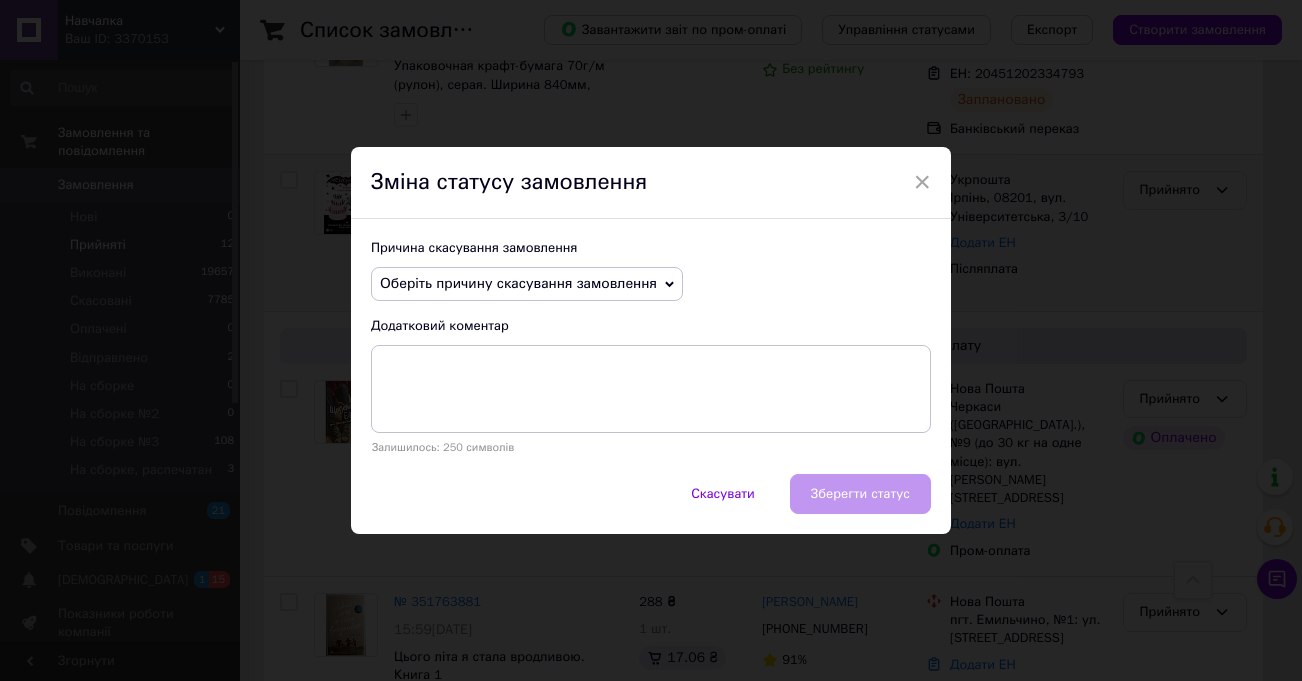 click on "Оберіть причину скасування замовлення" at bounding box center [527, 284] 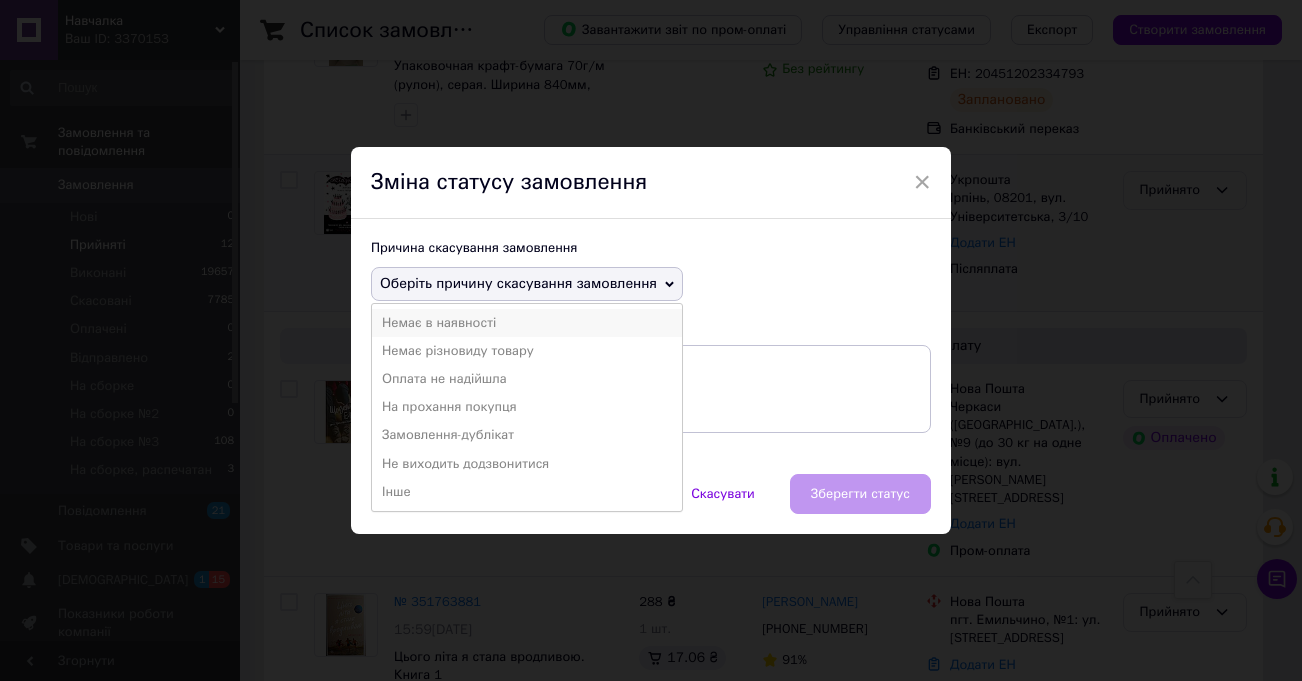 click on "Немає в наявності" at bounding box center (527, 323) 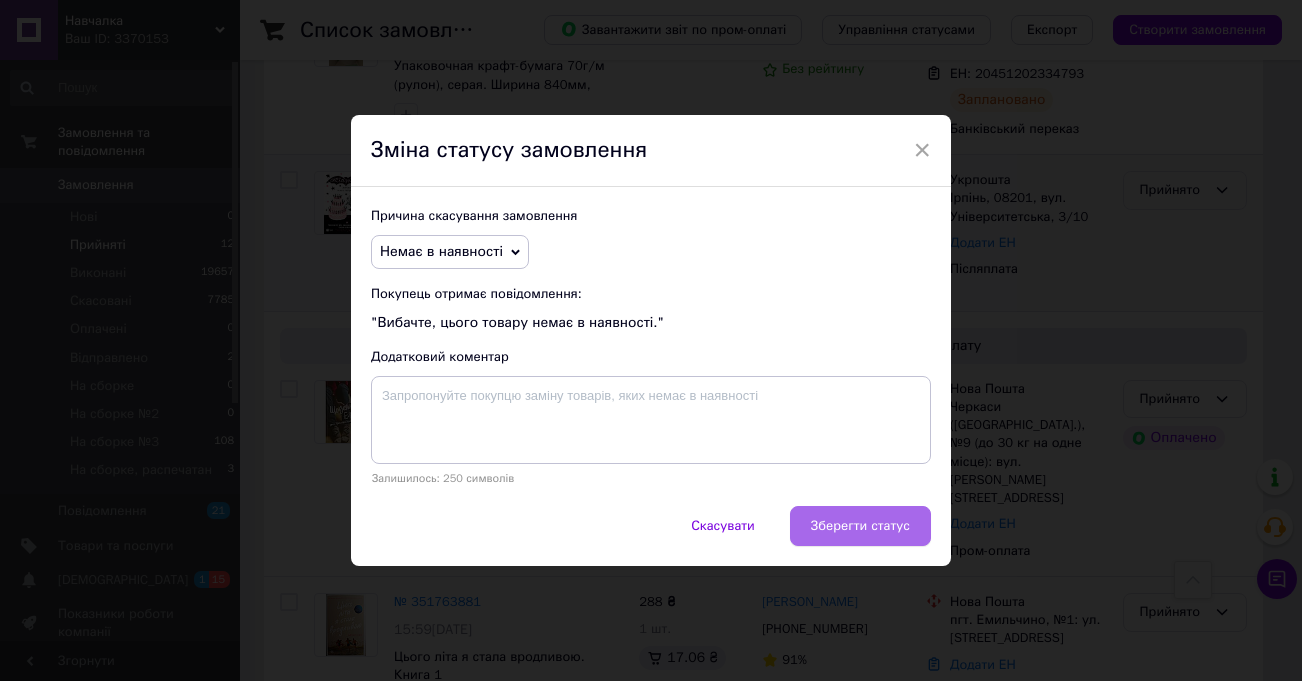 click on "Зберегти статус" at bounding box center (860, 526) 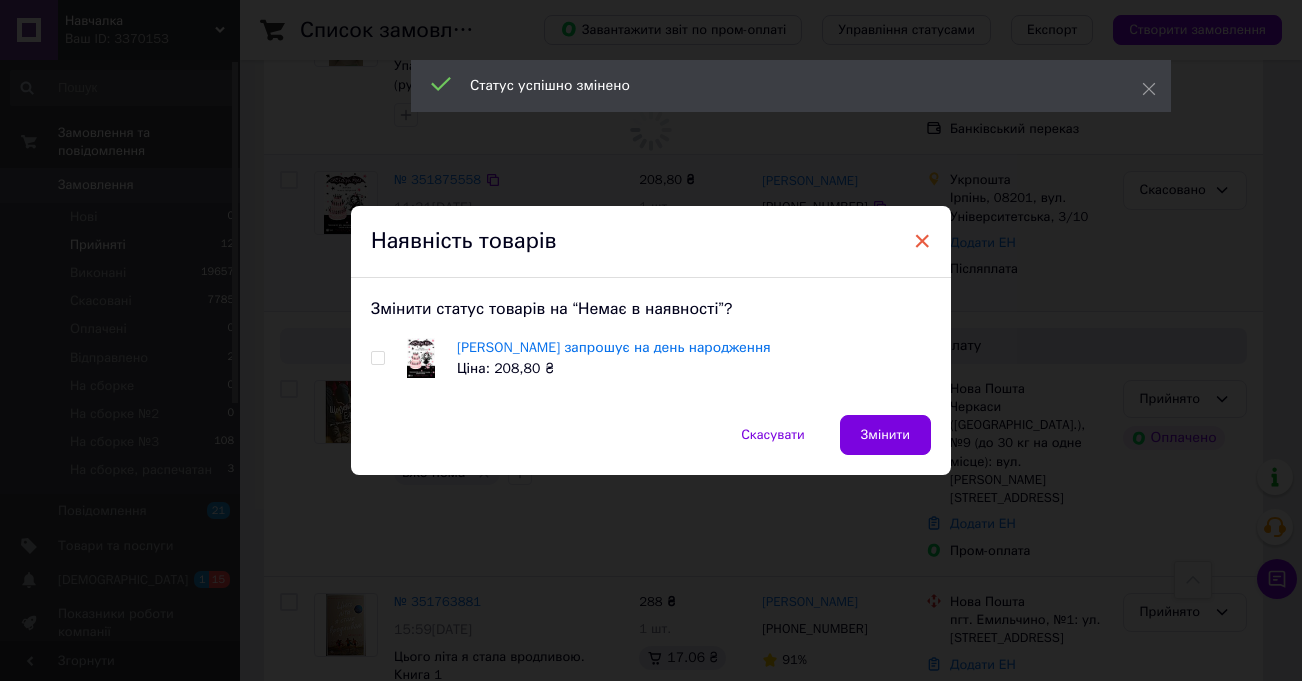 click on "×" at bounding box center [922, 241] 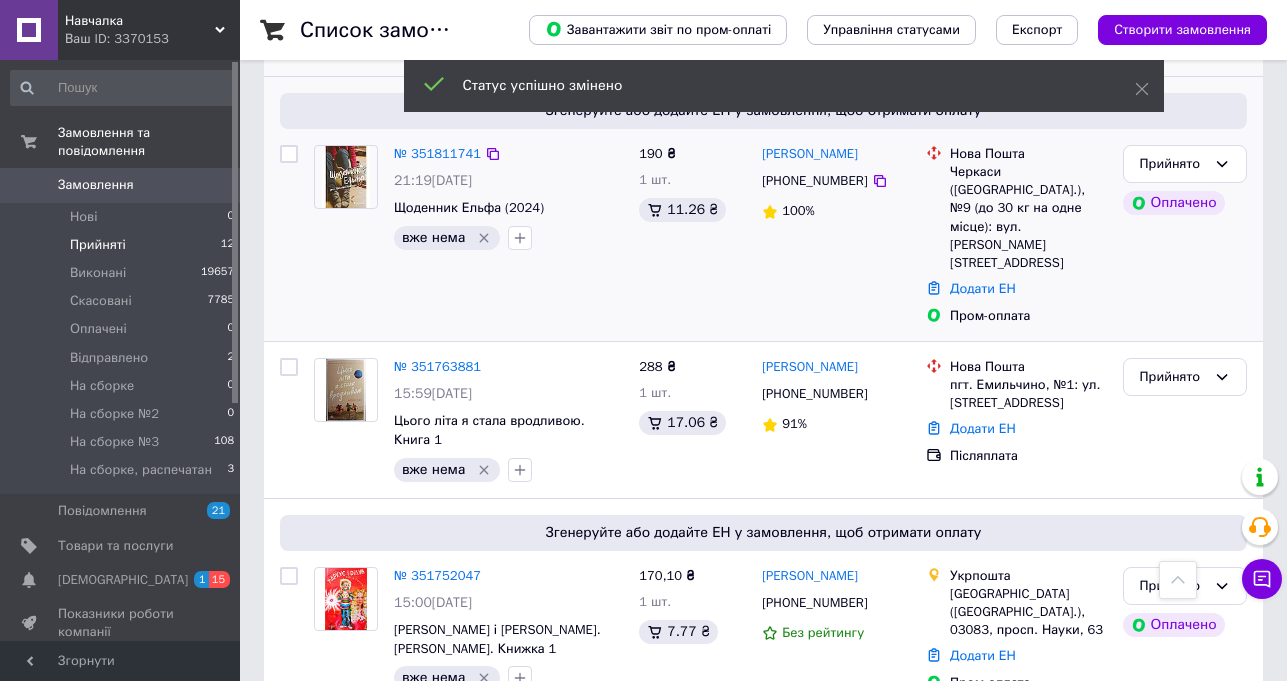 scroll, scrollTop: 1113, scrollLeft: 0, axis: vertical 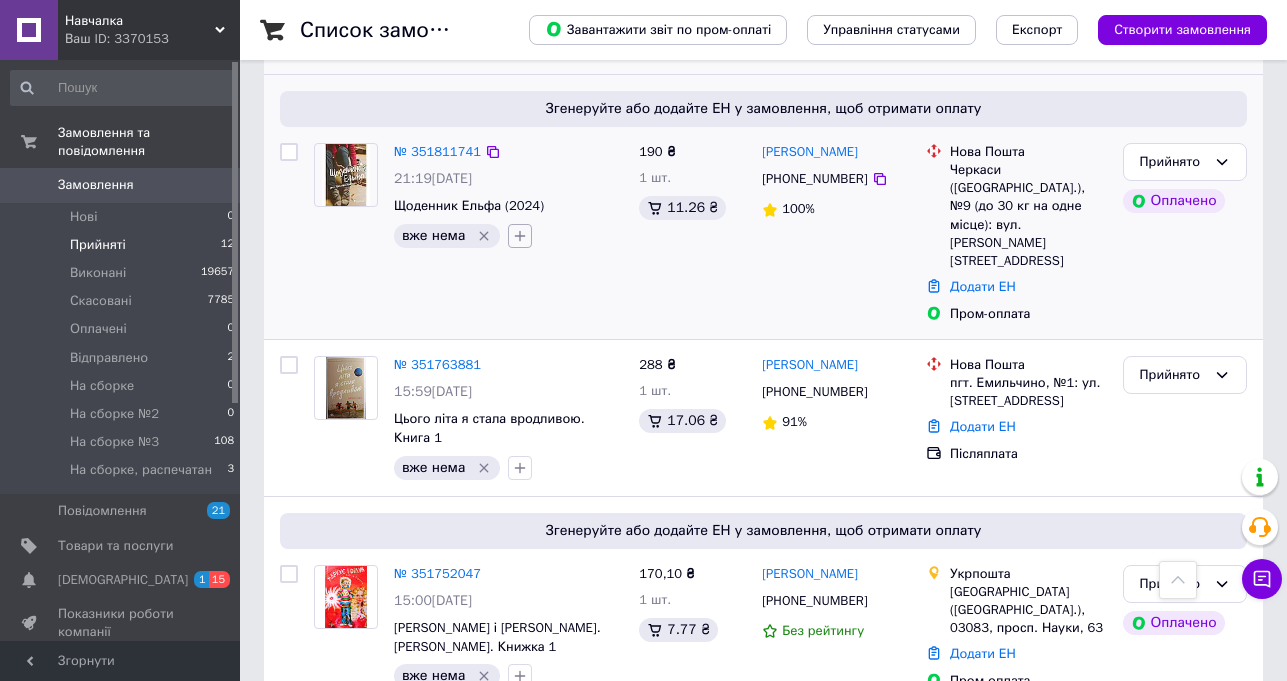 click 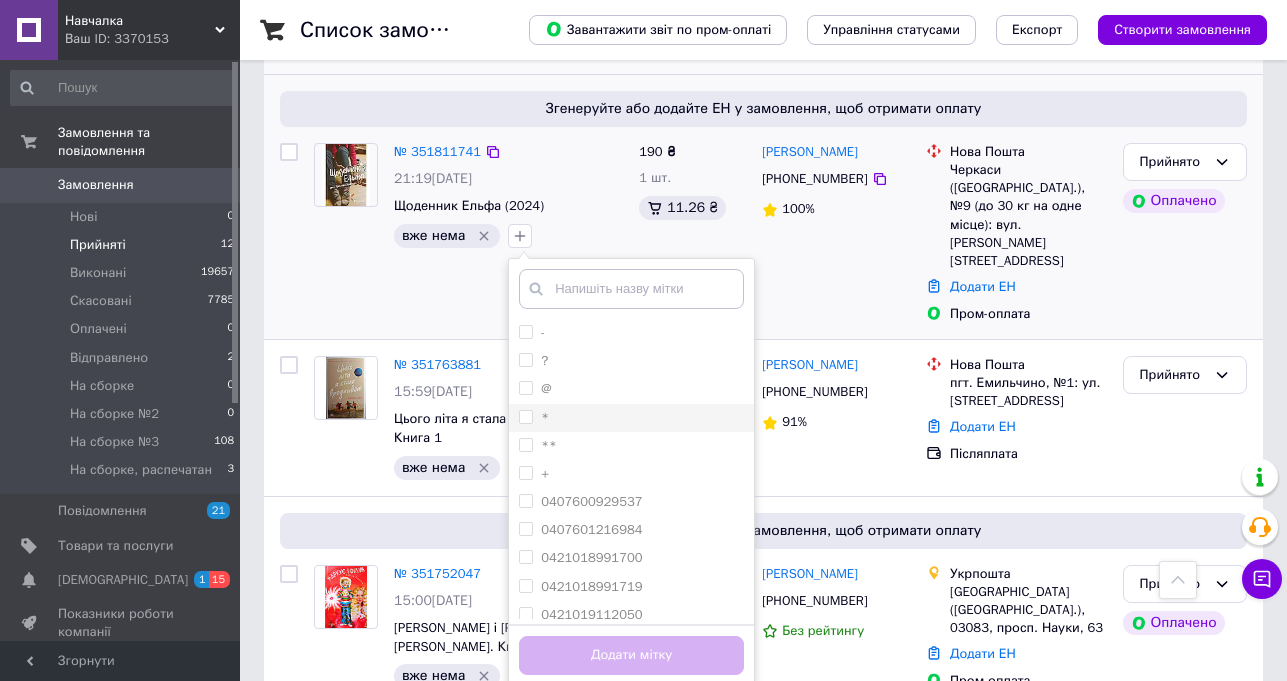 click on "*" at bounding box center (525, 416) 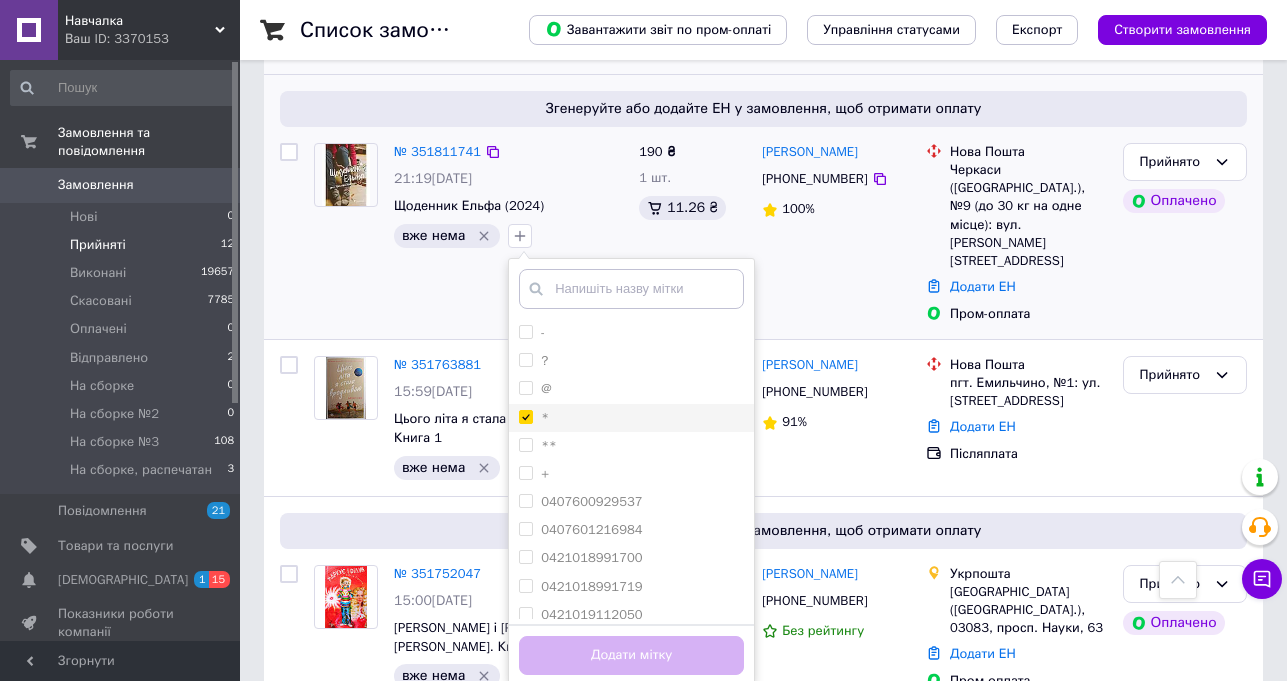 checkbox on "true" 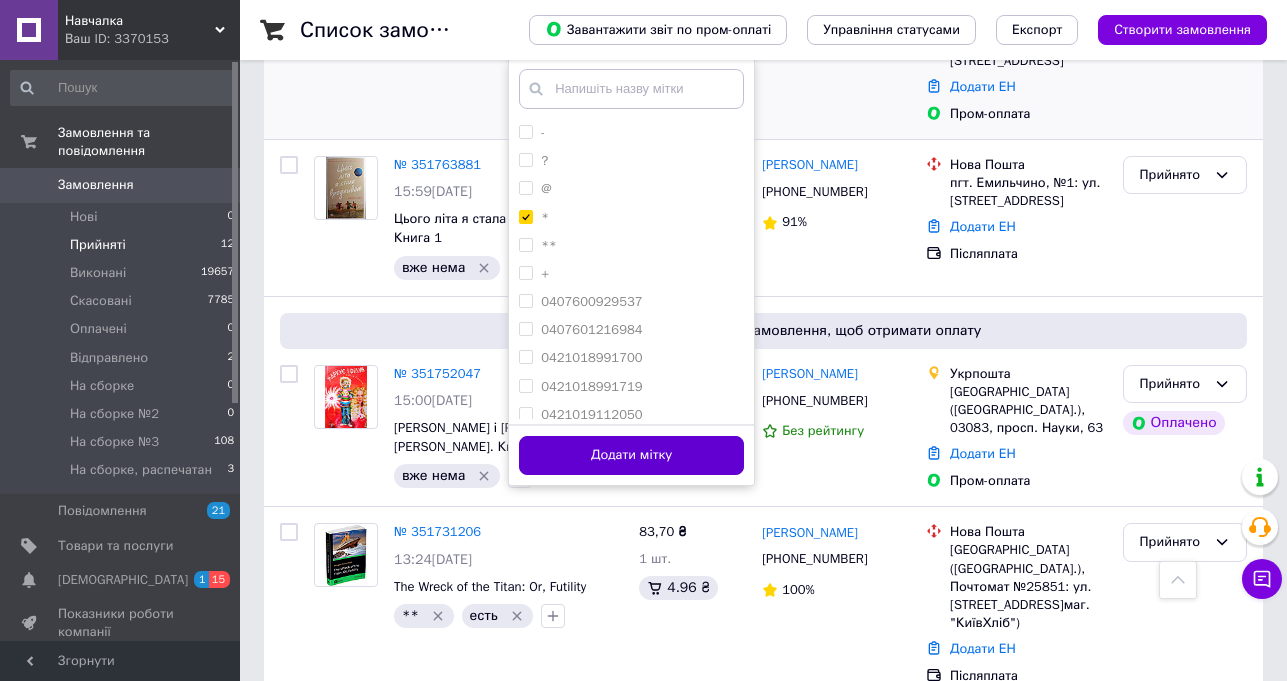click on "Додати мітку" at bounding box center (631, 455) 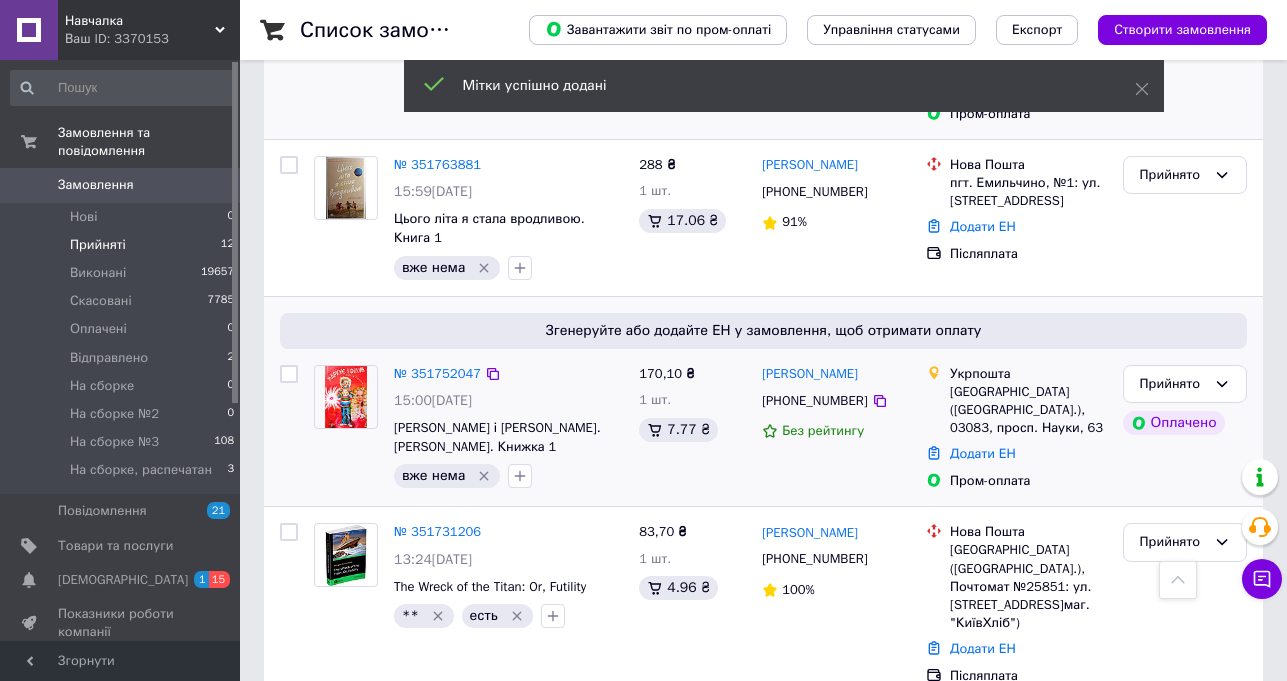 scroll, scrollTop: 1113, scrollLeft: 0, axis: vertical 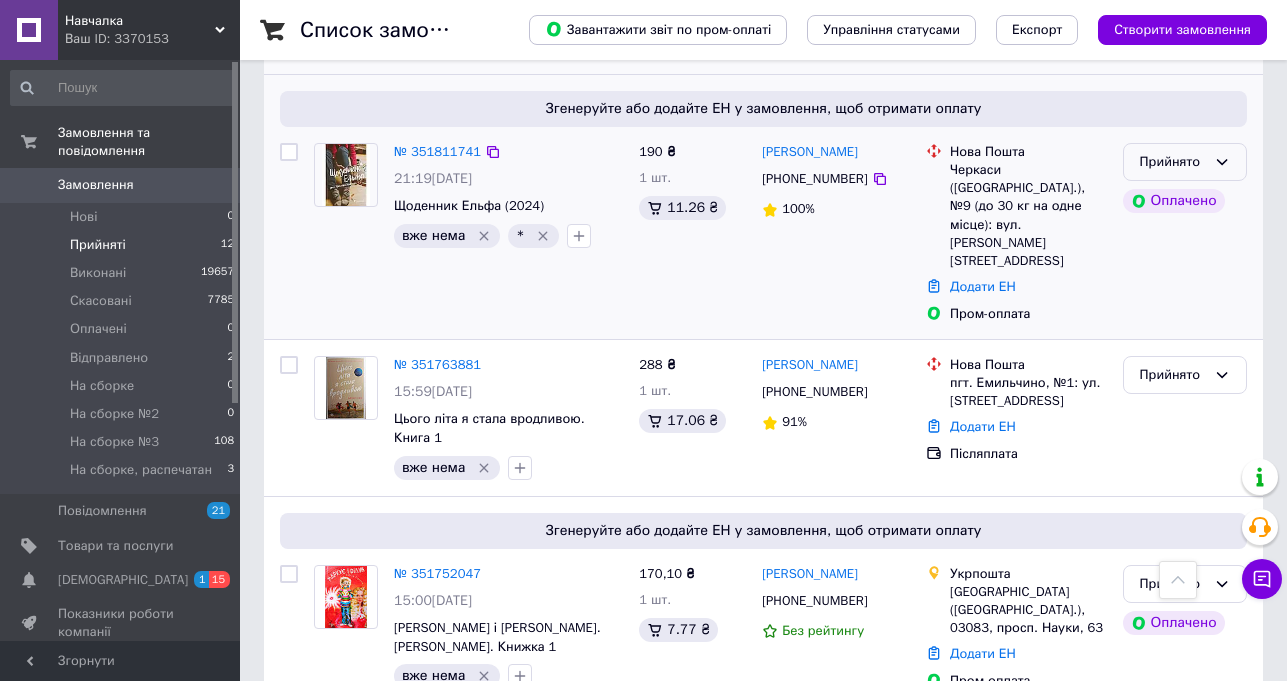 click on "Прийнято" at bounding box center [1185, 162] 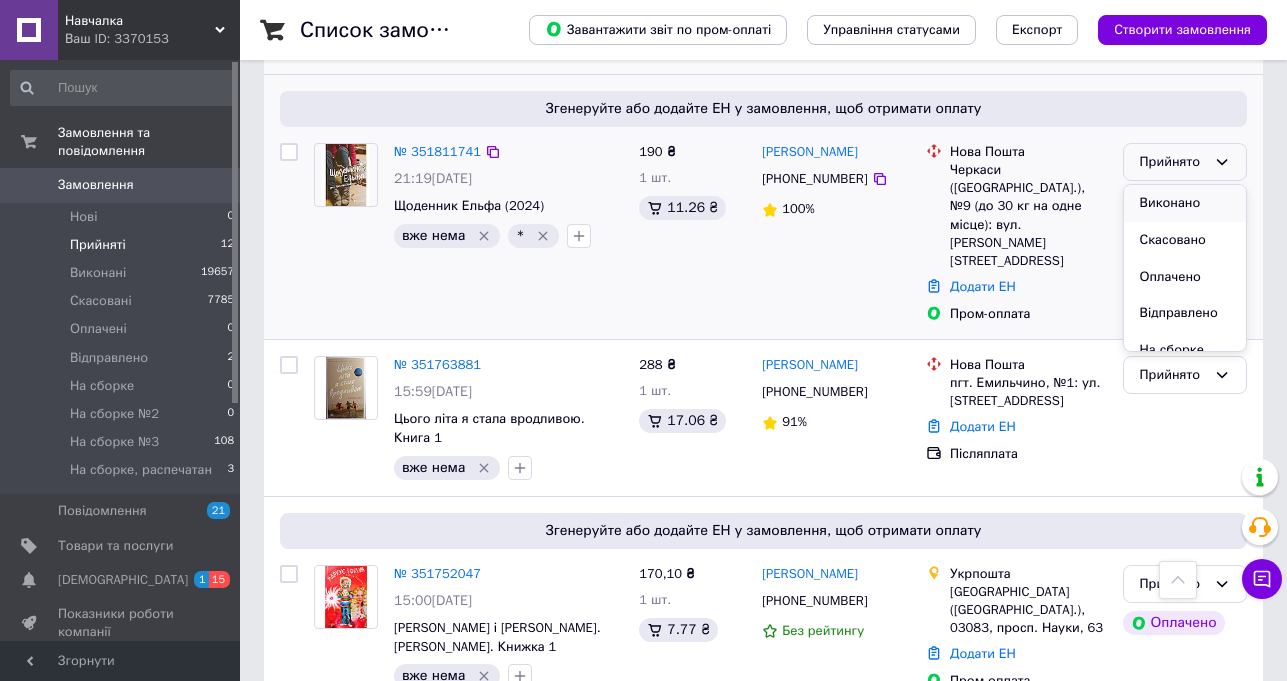 click on "Виконано" at bounding box center [1185, 203] 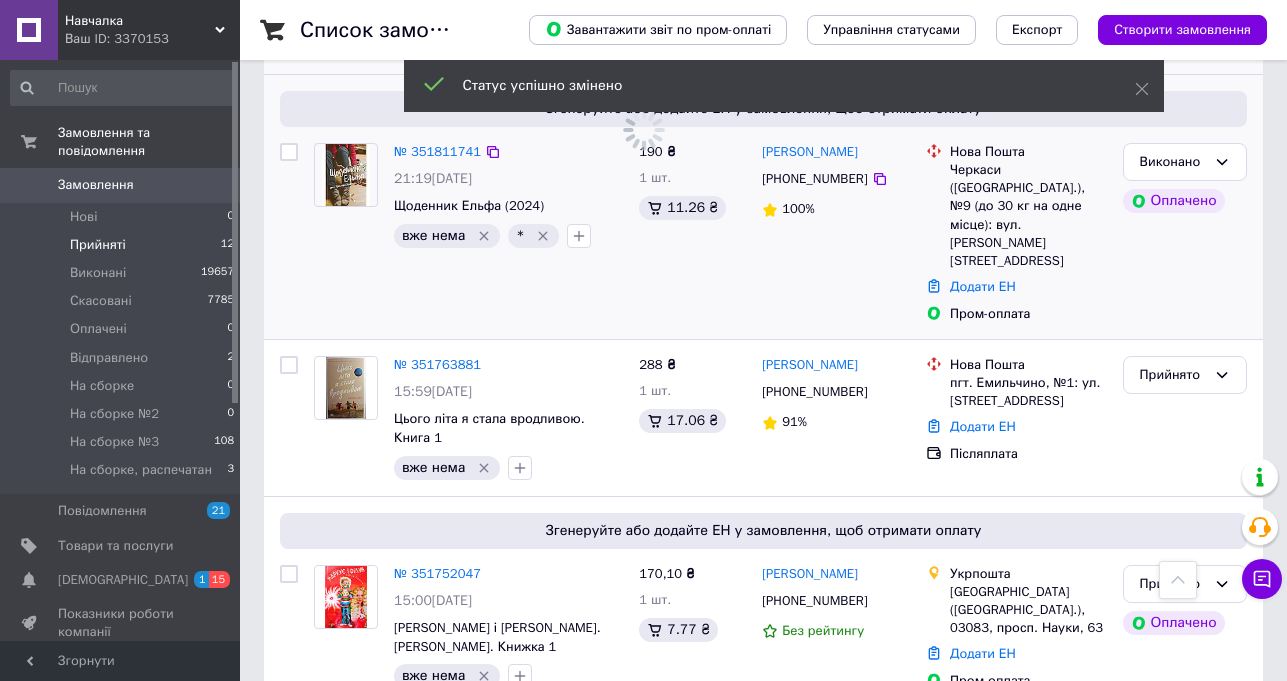 click 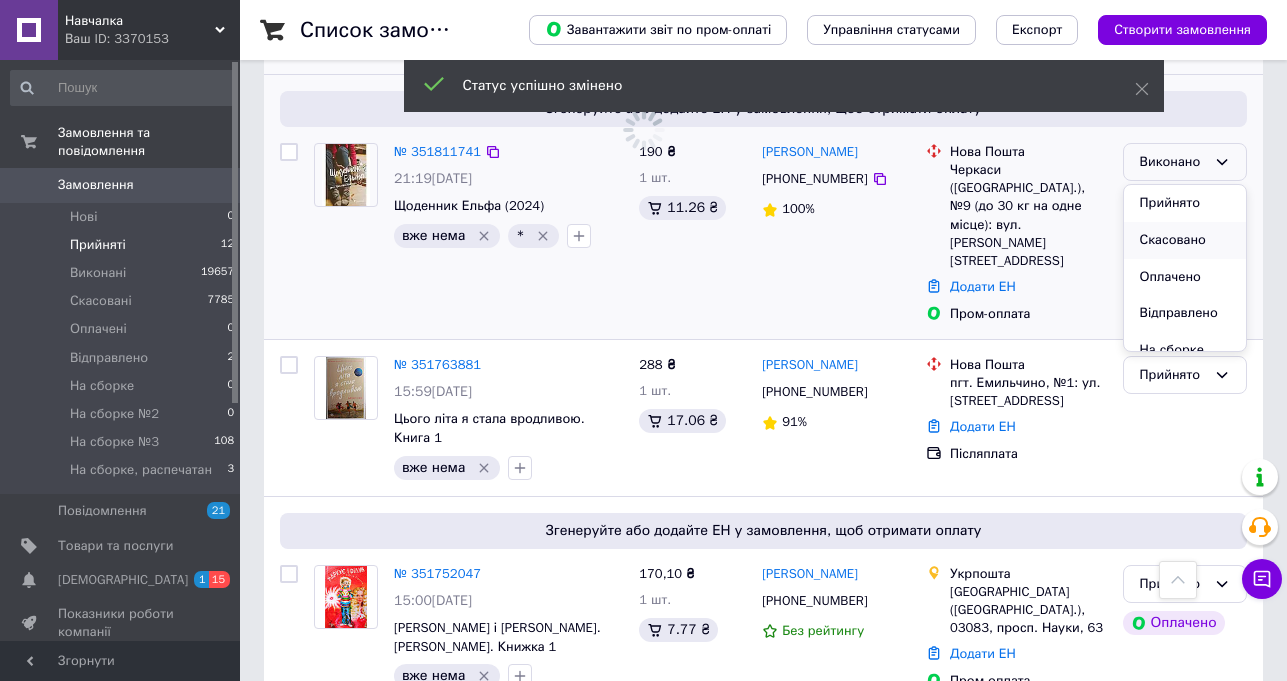 click on "Скасовано" at bounding box center (1185, 240) 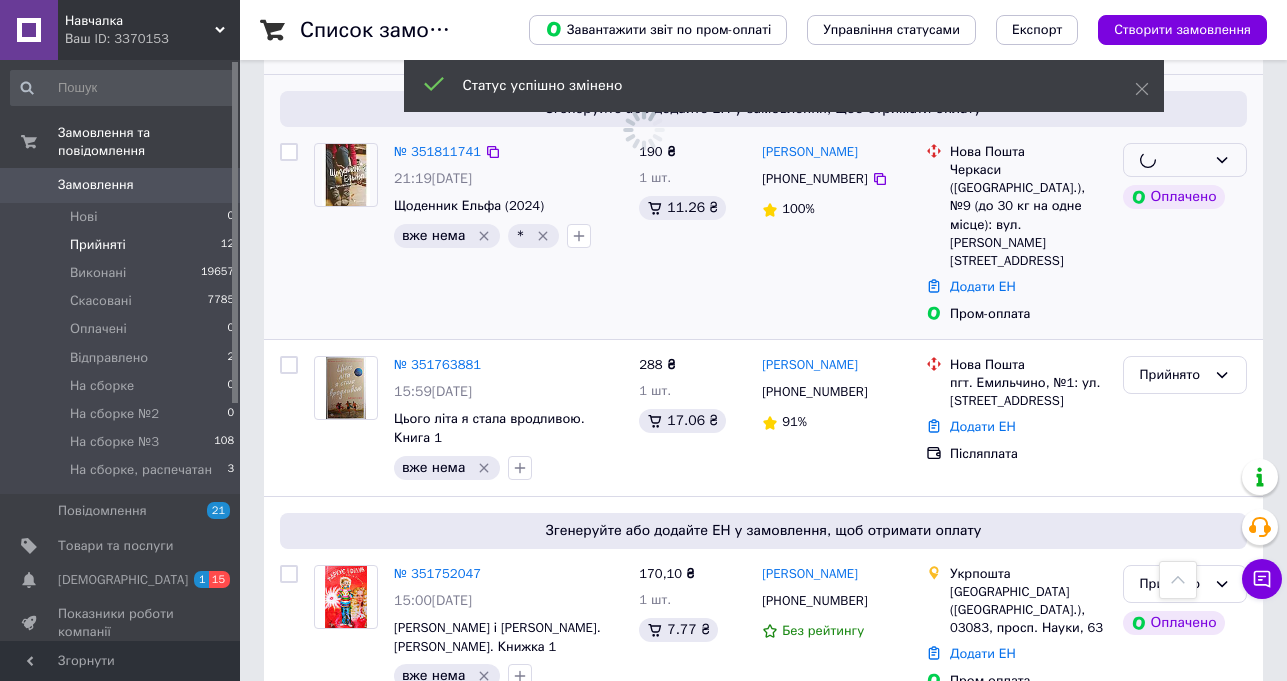 scroll, scrollTop: 956, scrollLeft: 0, axis: vertical 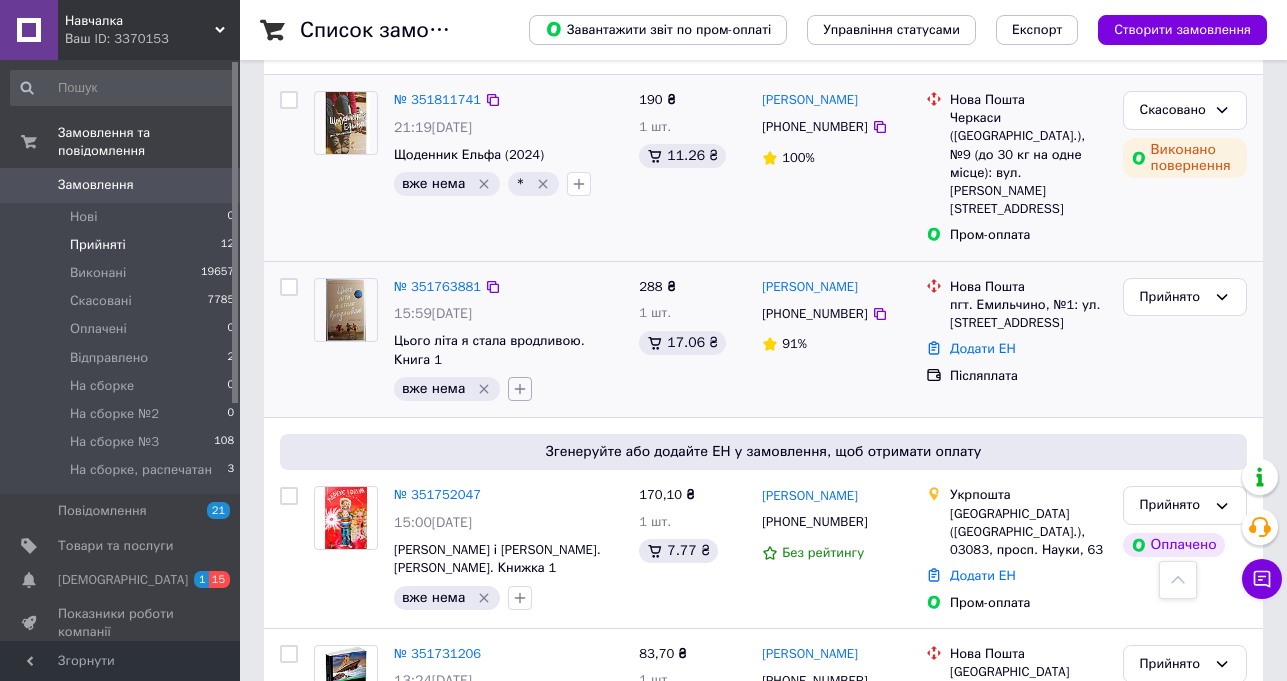 click 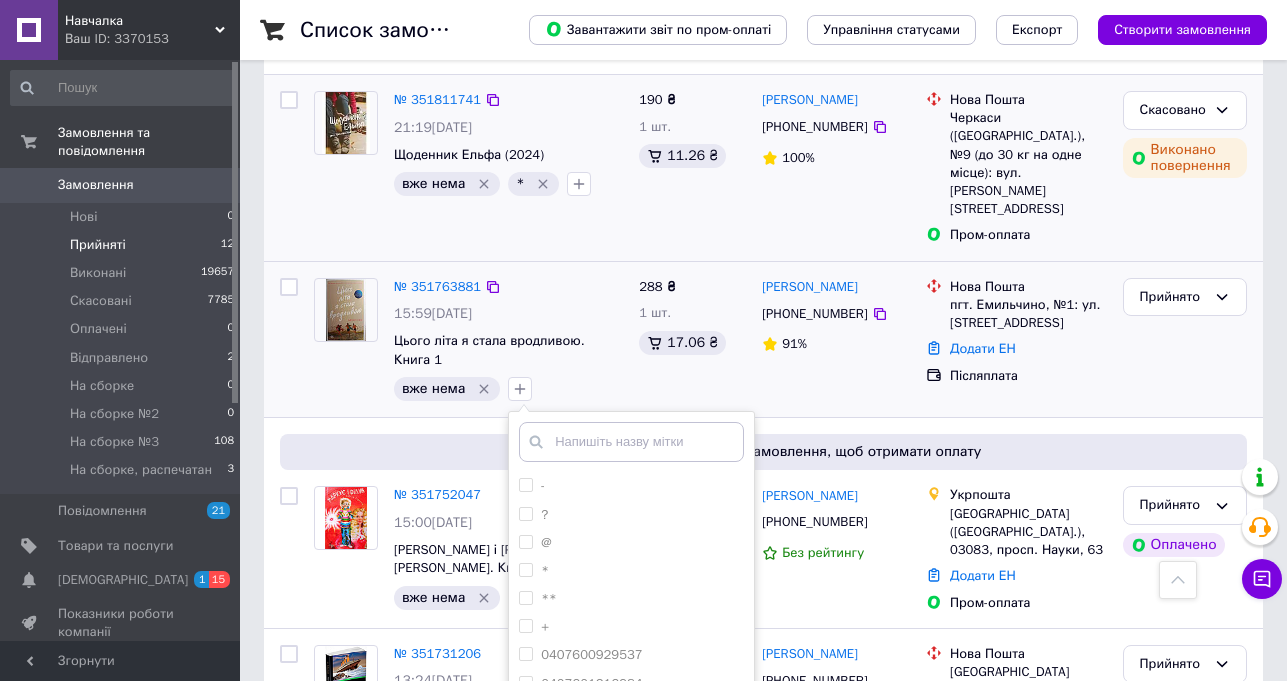 scroll, scrollTop: 1056, scrollLeft: 0, axis: vertical 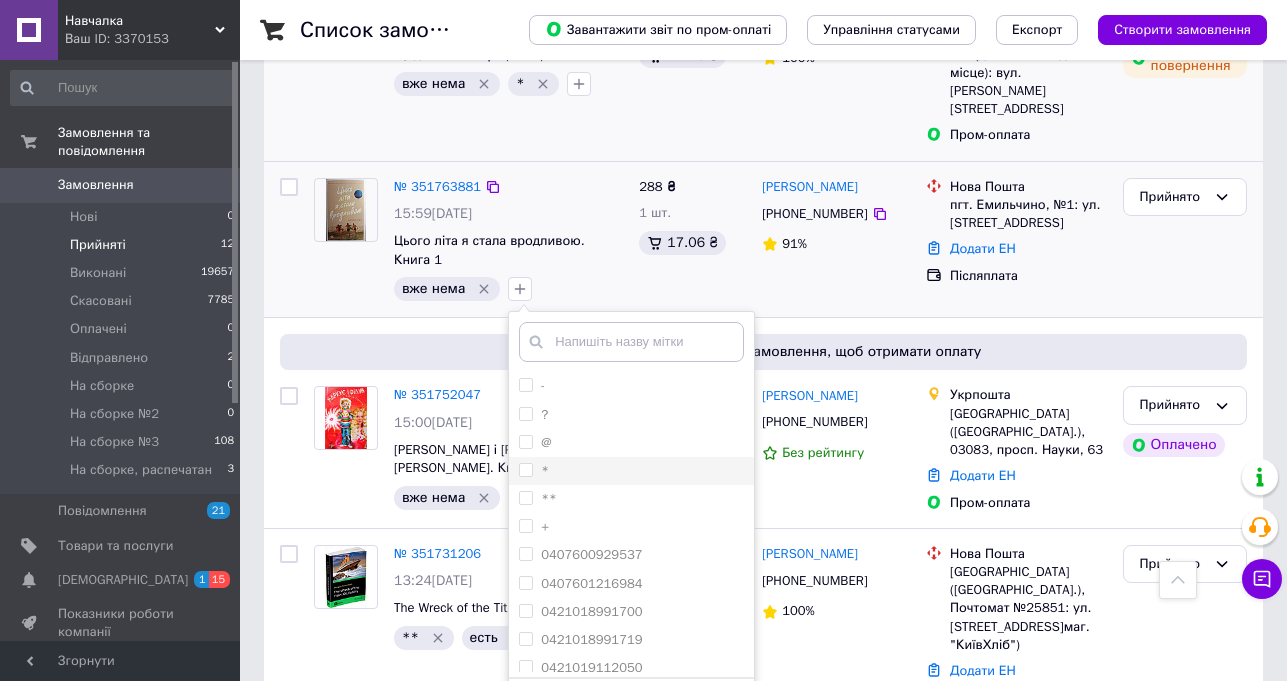 click on "*" at bounding box center (525, 469) 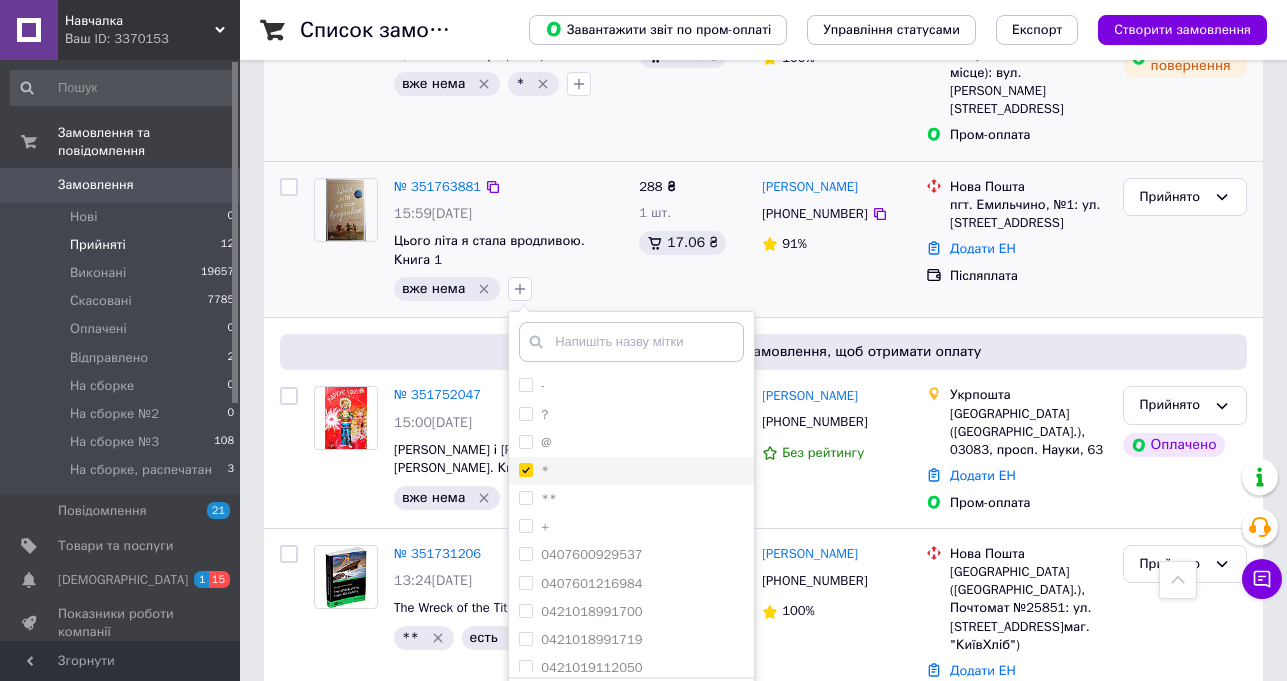 checkbox on "true" 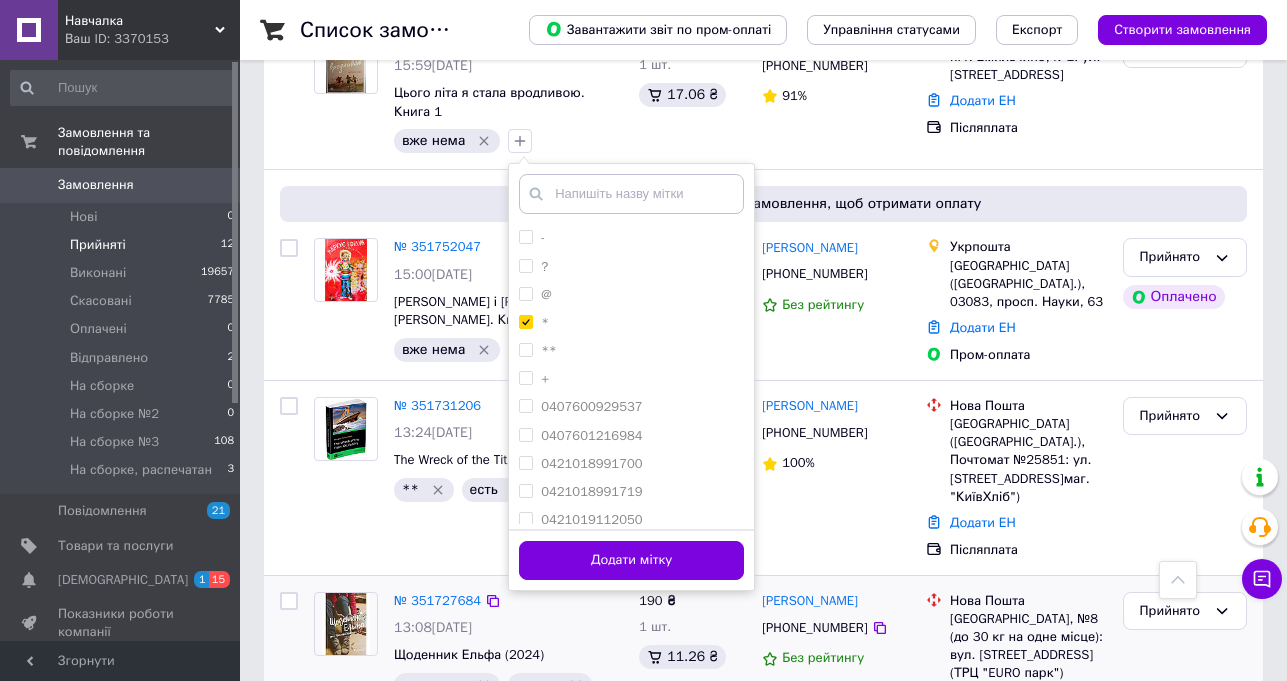 scroll, scrollTop: 1256, scrollLeft: 0, axis: vertical 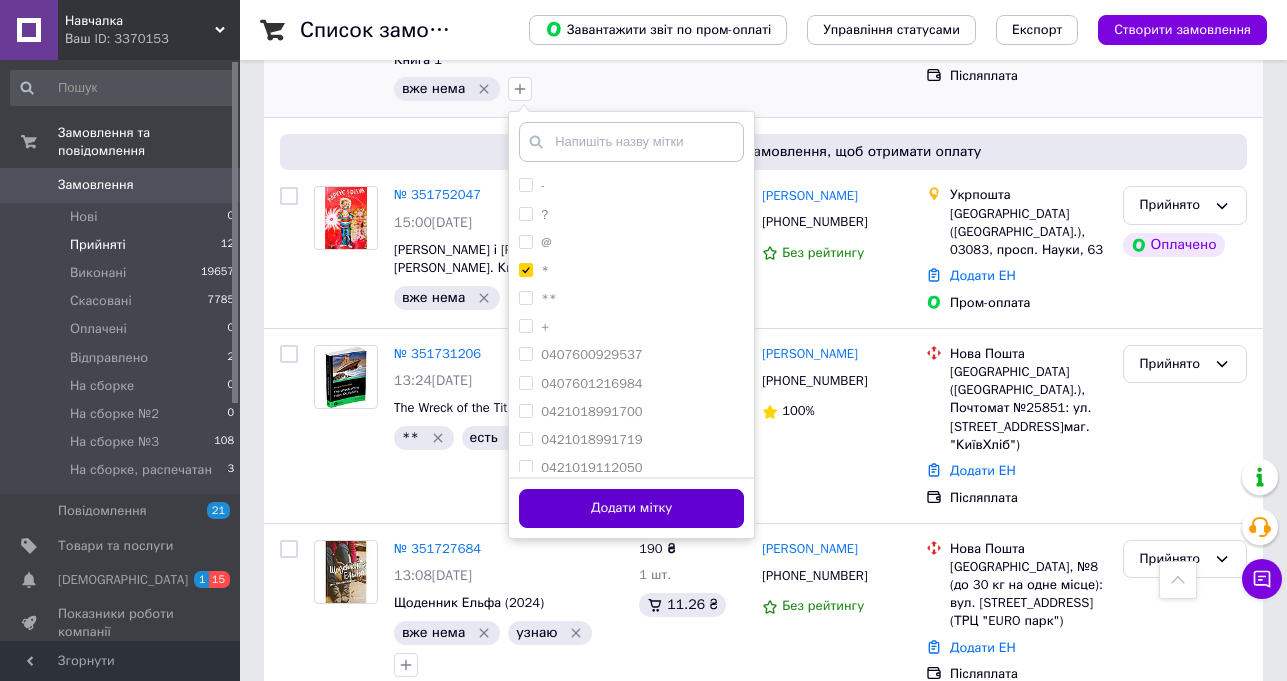 click on "Додати мітку" at bounding box center [631, 508] 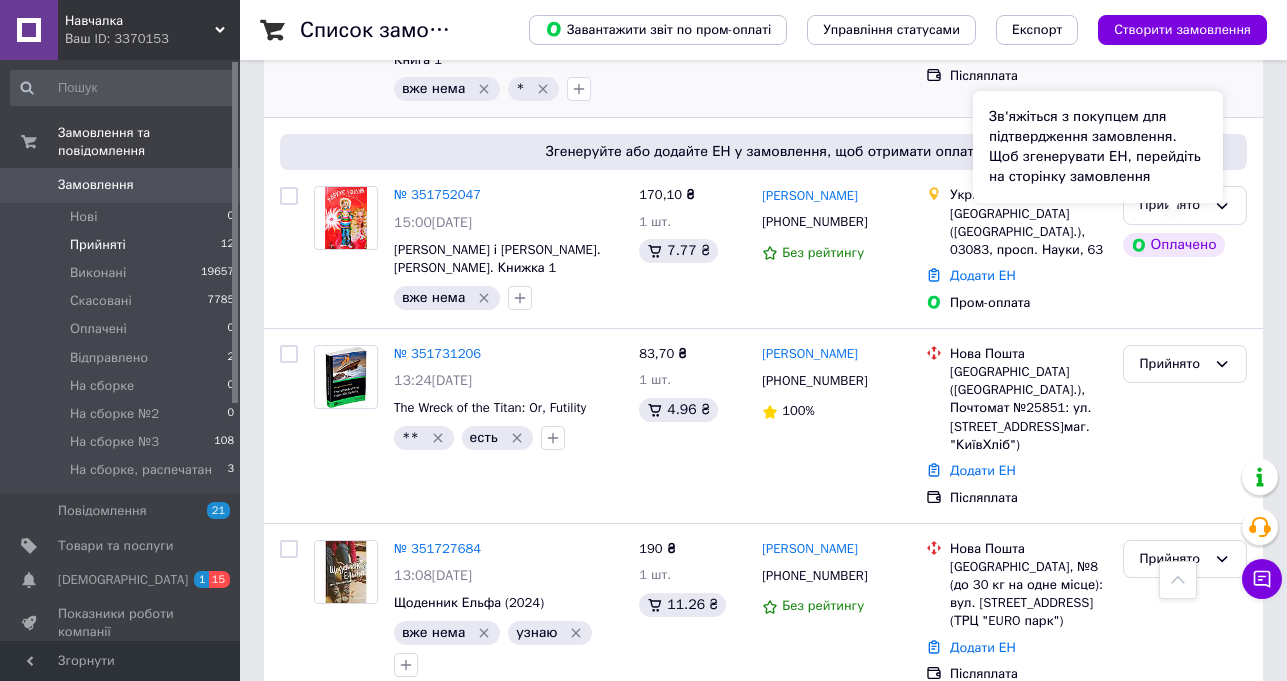click on "Зв'яжіться з покупцем для підтвердження замовлення.
Щоб згенерувати ЕН, перейдіть на сторінку замовлення" at bounding box center (1098, 147) 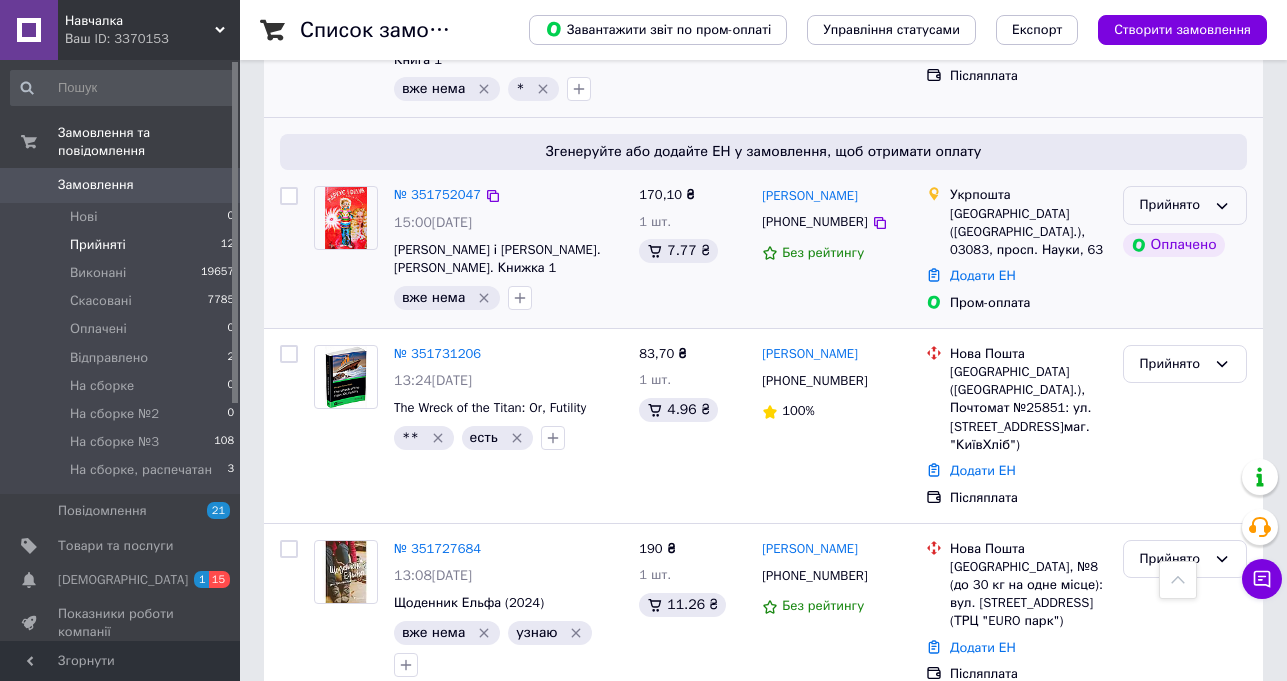 click on "Прийнято" at bounding box center [1185, 205] 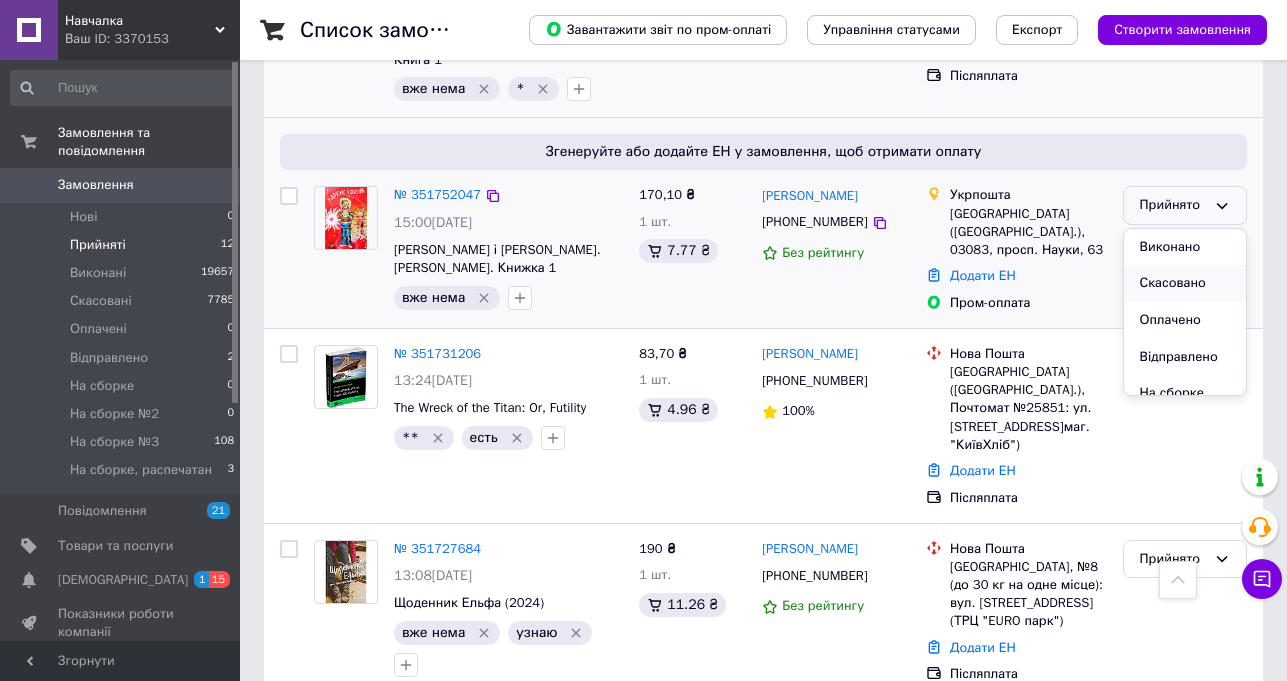 click on "Скасовано" at bounding box center [1185, 283] 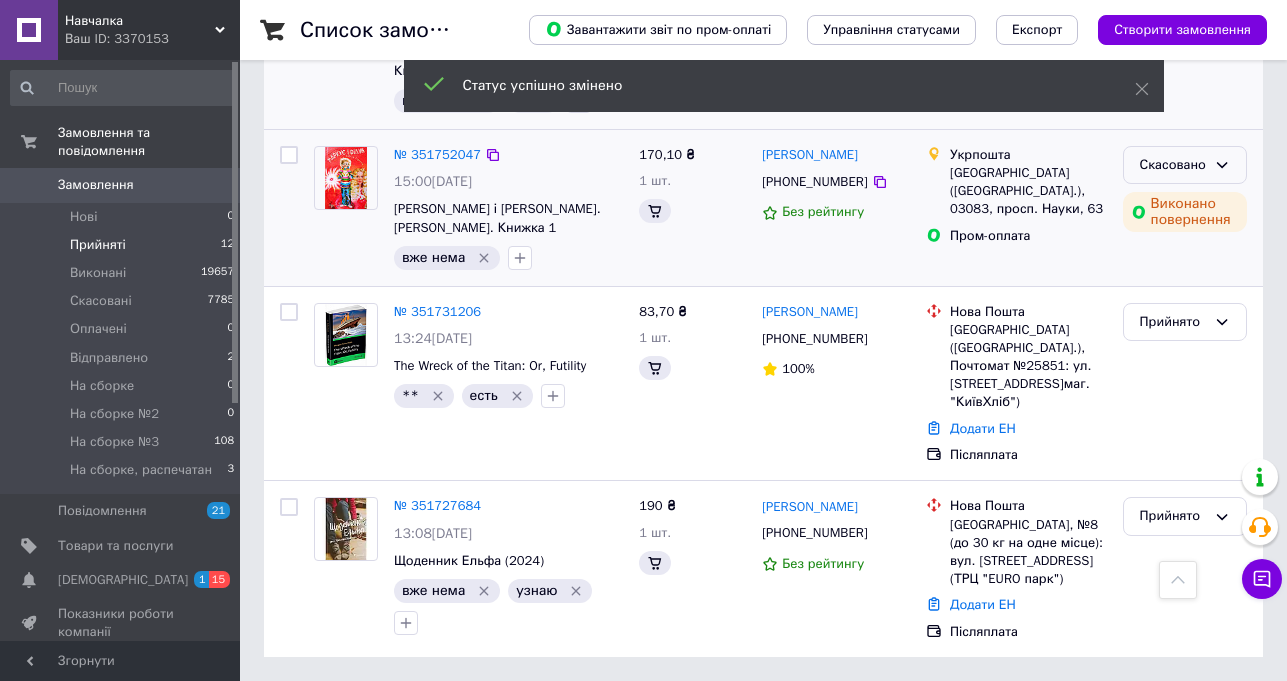 scroll, scrollTop: 1058, scrollLeft: 0, axis: vertical 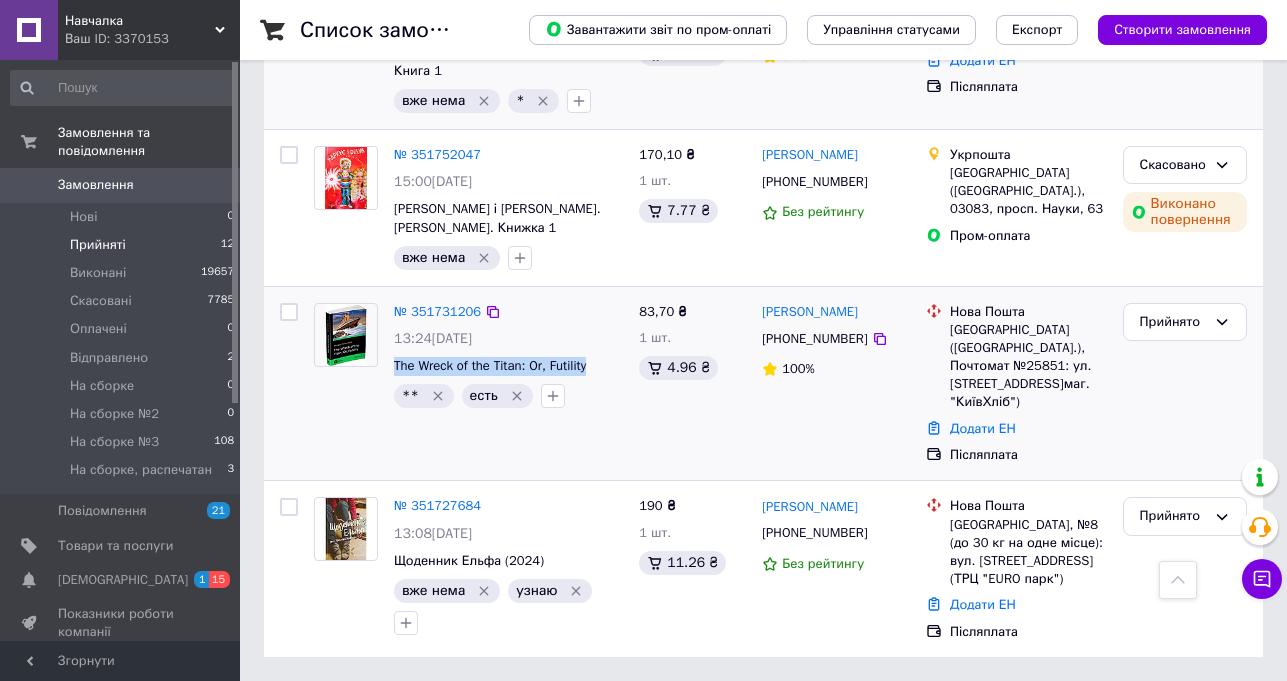 drag, startPoint x: 389, startPoint y: 384, endPoint x: 591, endPoint y: 380, distance: 202.0396 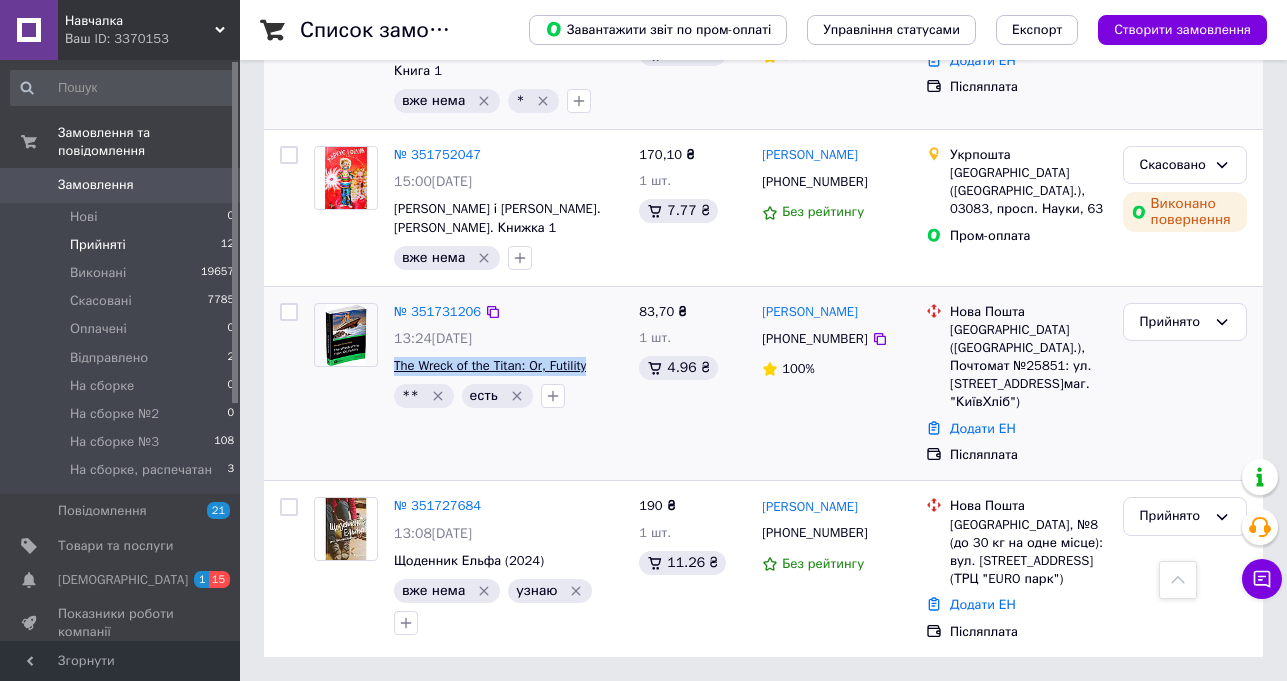 copy on "The Wreck of the Titan: Or, Futility" 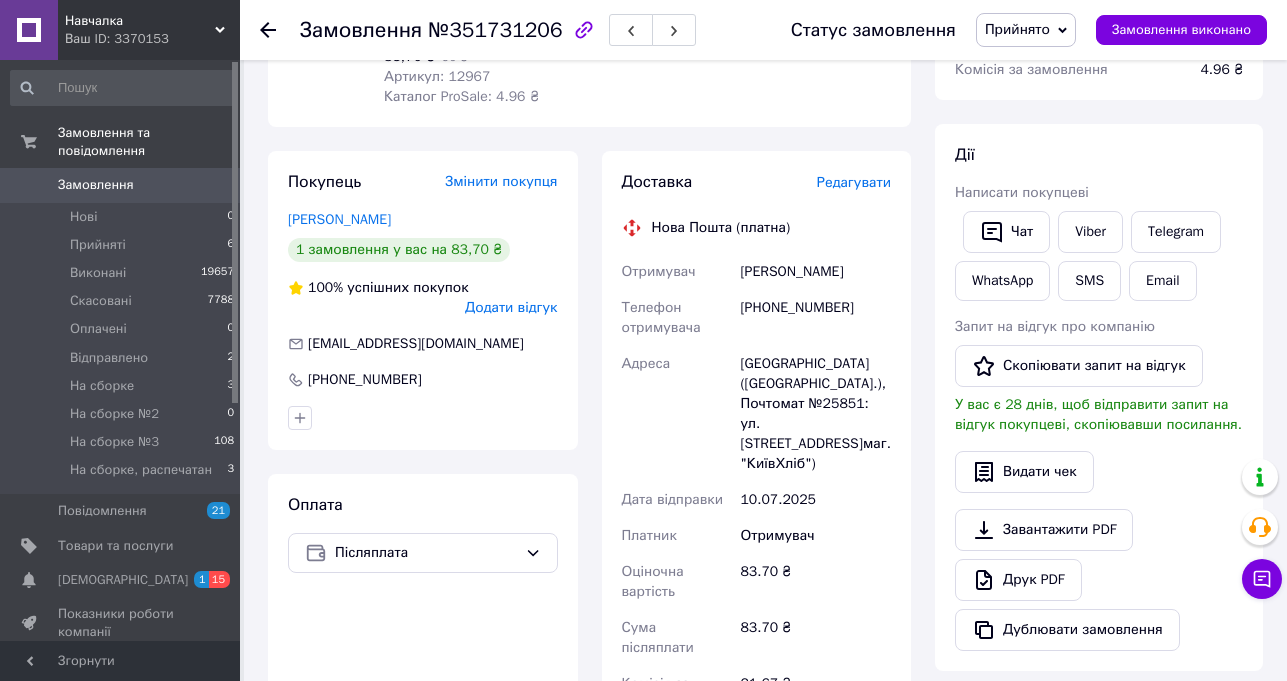scroll, scrollTop: 300, scrollLeft: 0, axis: vertical 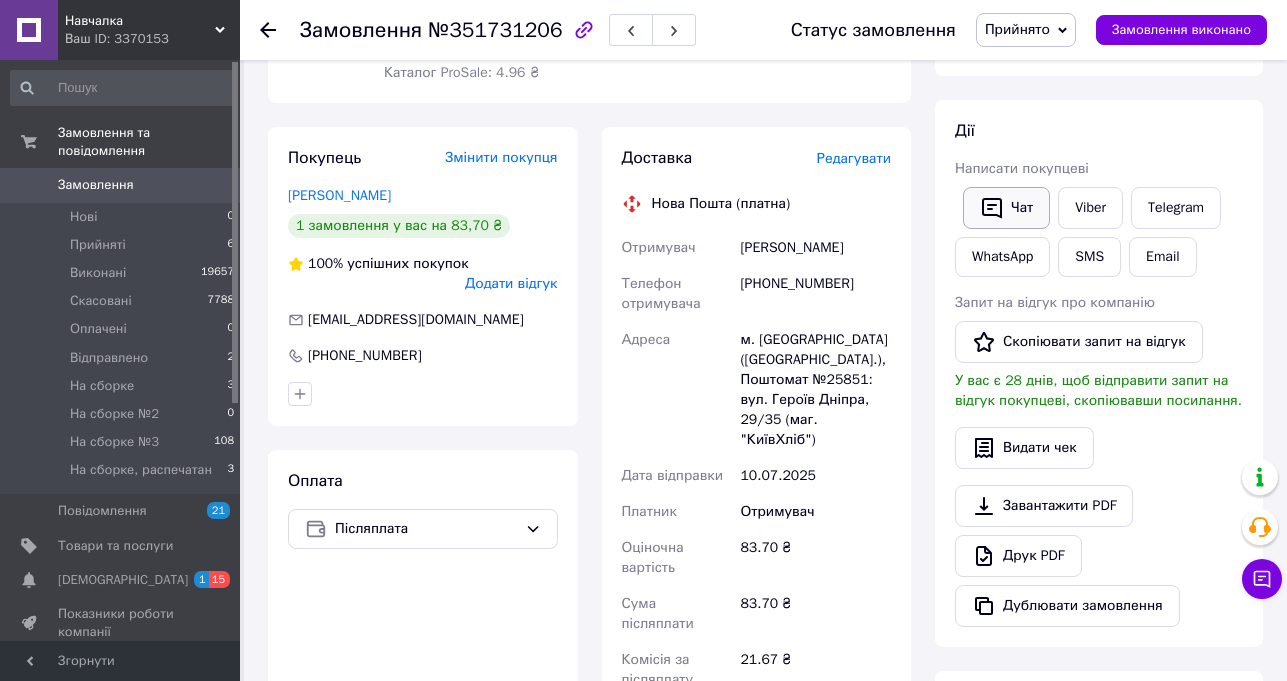 click on "Чат" at bounding box center [1006, 208] 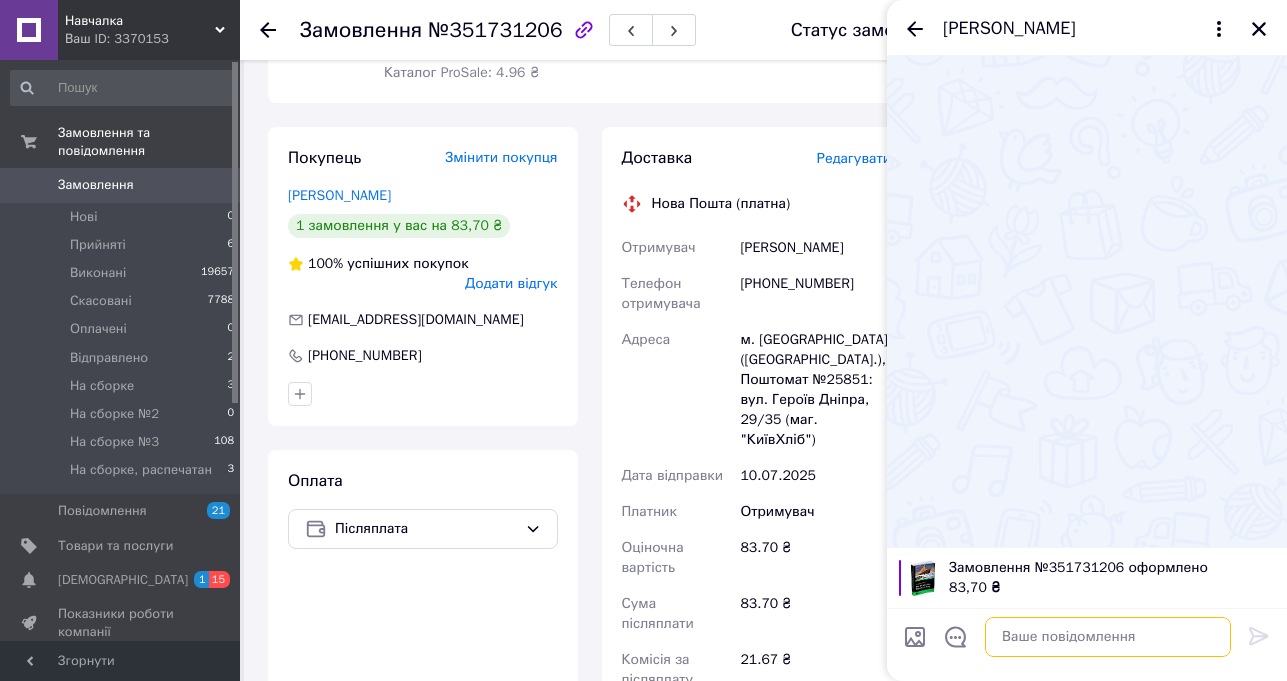 click at bounding box center (1108, 637) 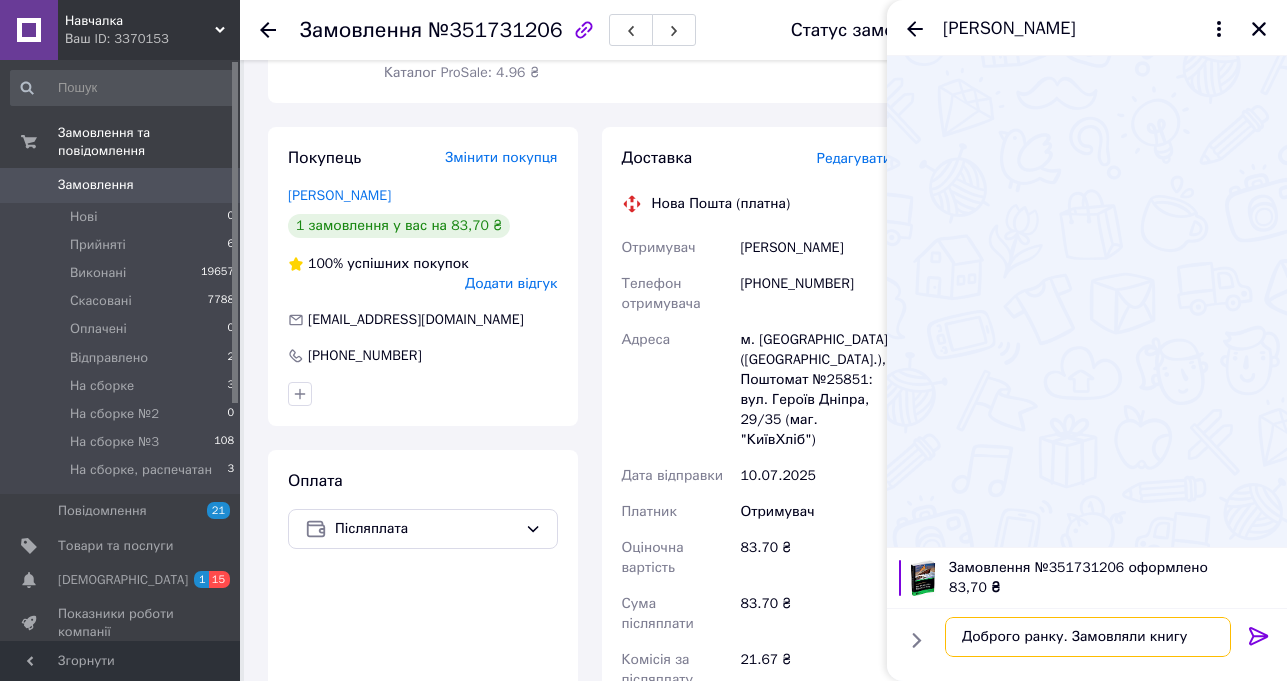 paste on "The Wreck of the Titan: Or, Futility" 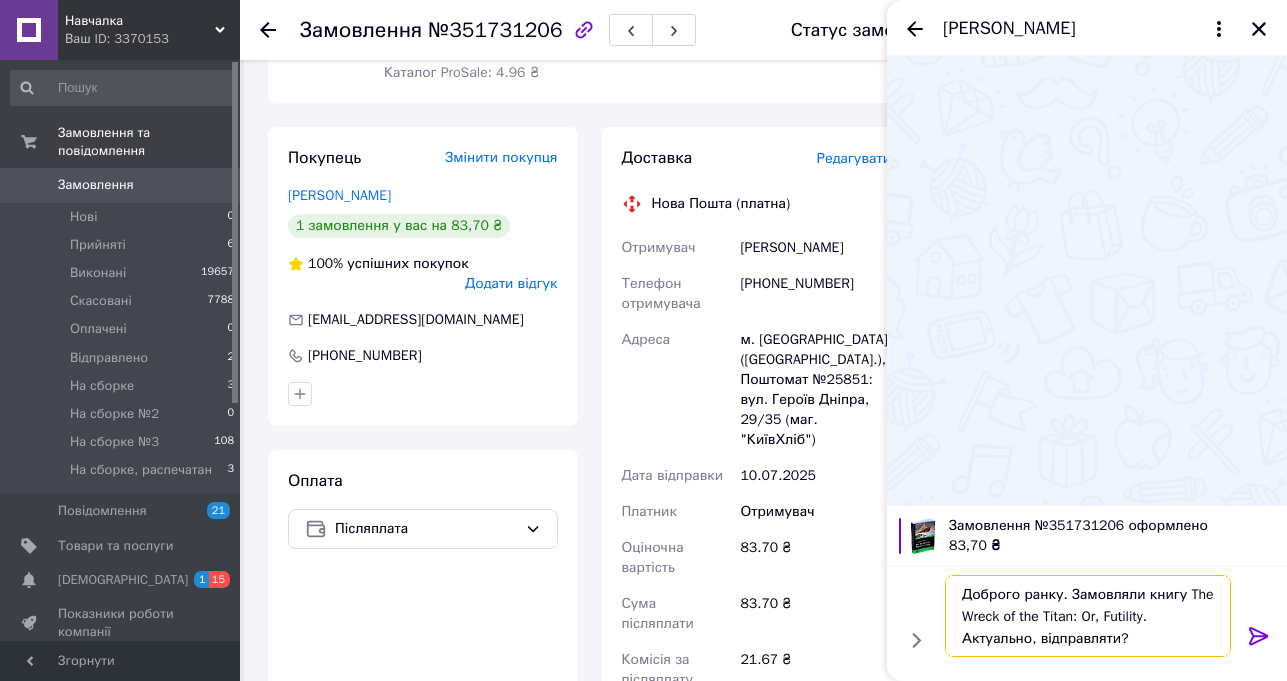 type on "Доброго ранку. Замовляли книгу The Wreck of the Titan: Or, Futility. Актуально, відправляти?" 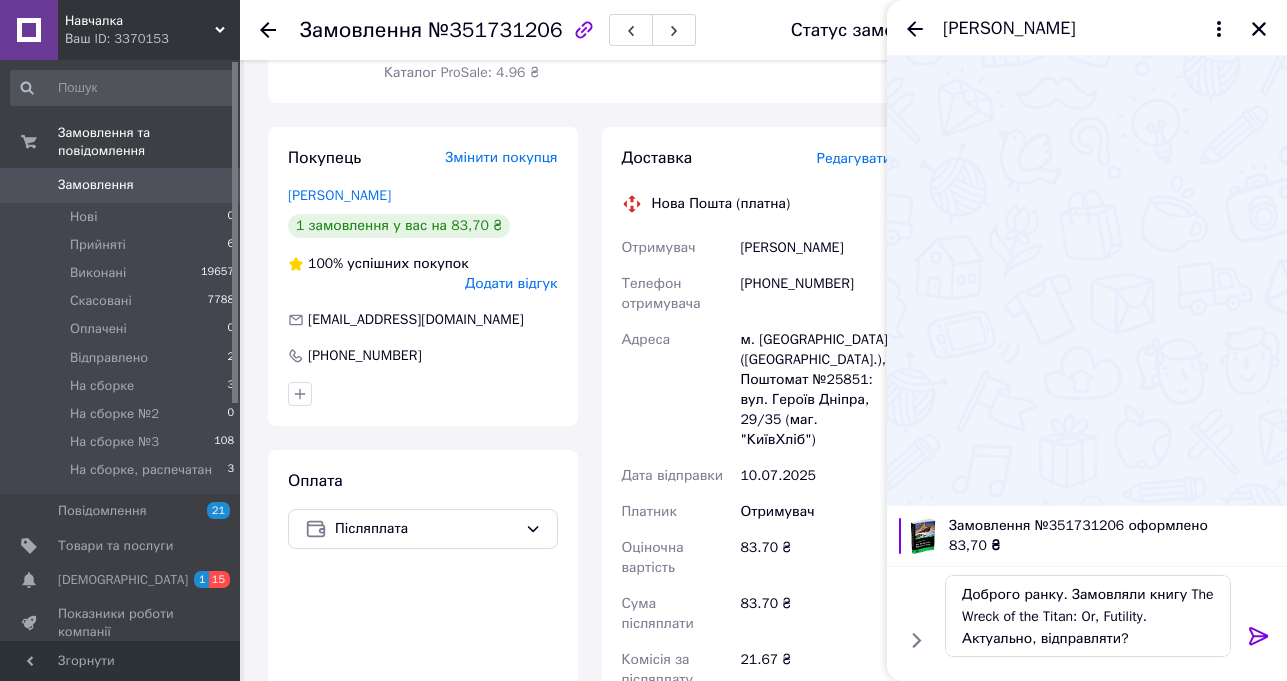 click 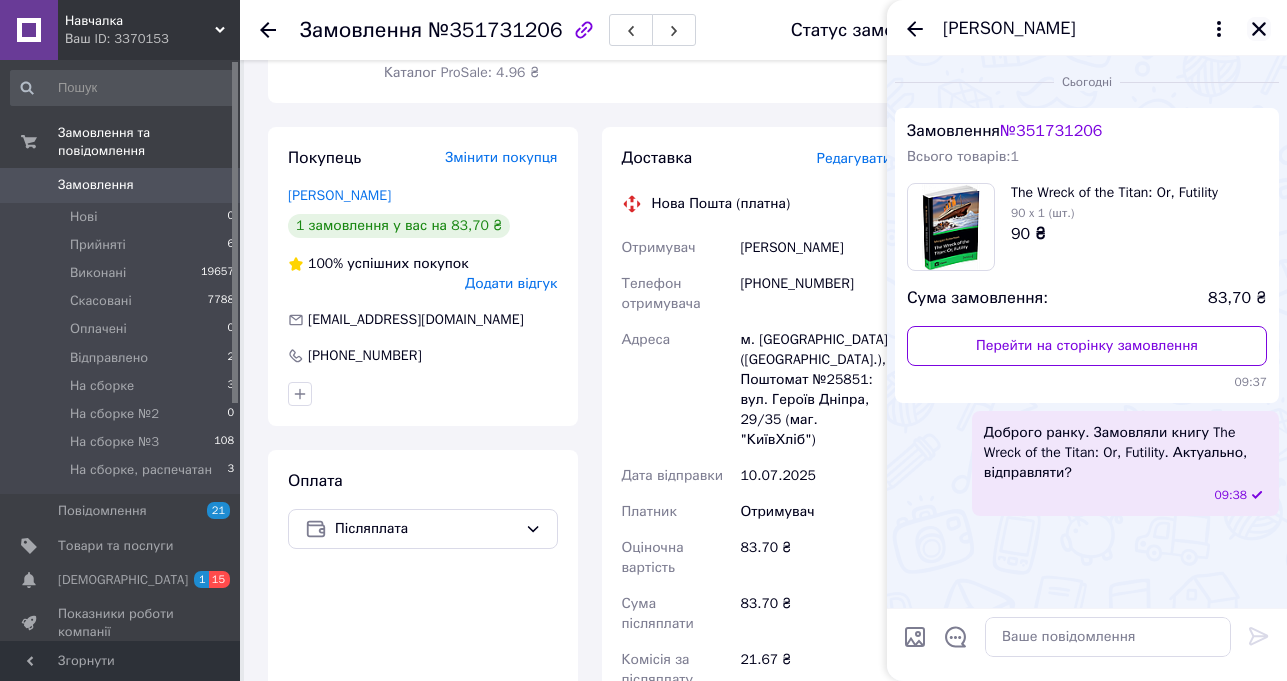 click 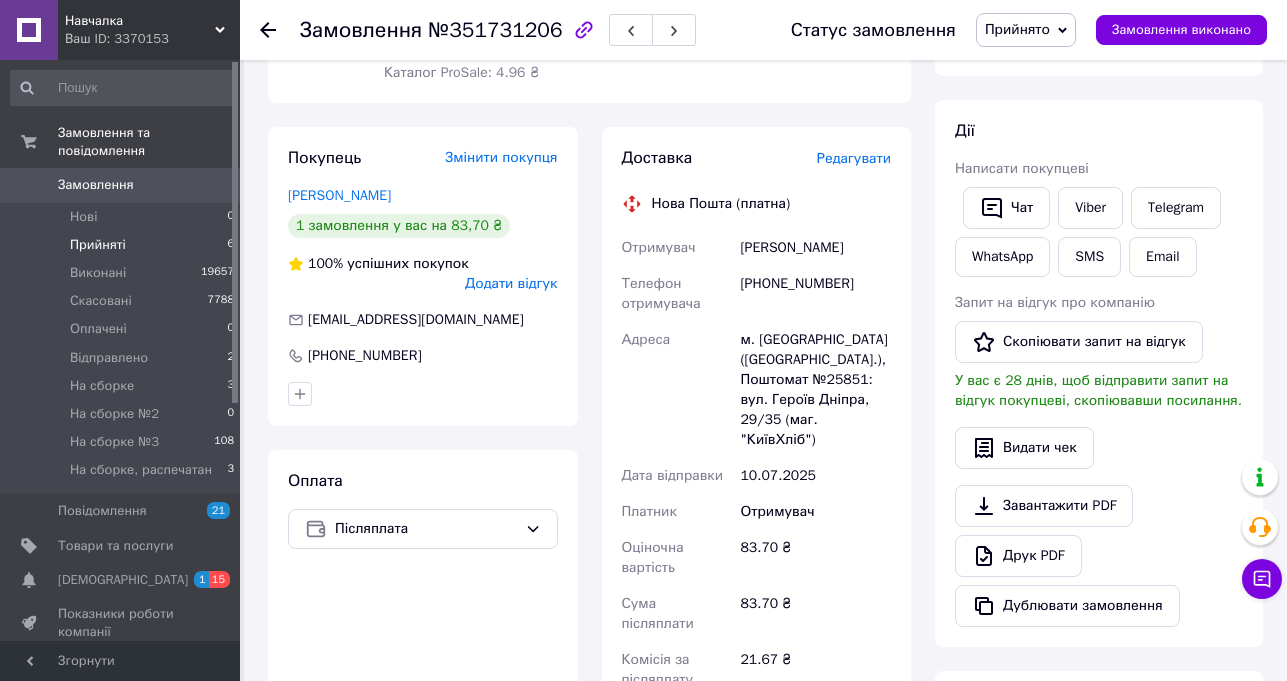 click on "Прийняті" at bounding box center [98, 245] 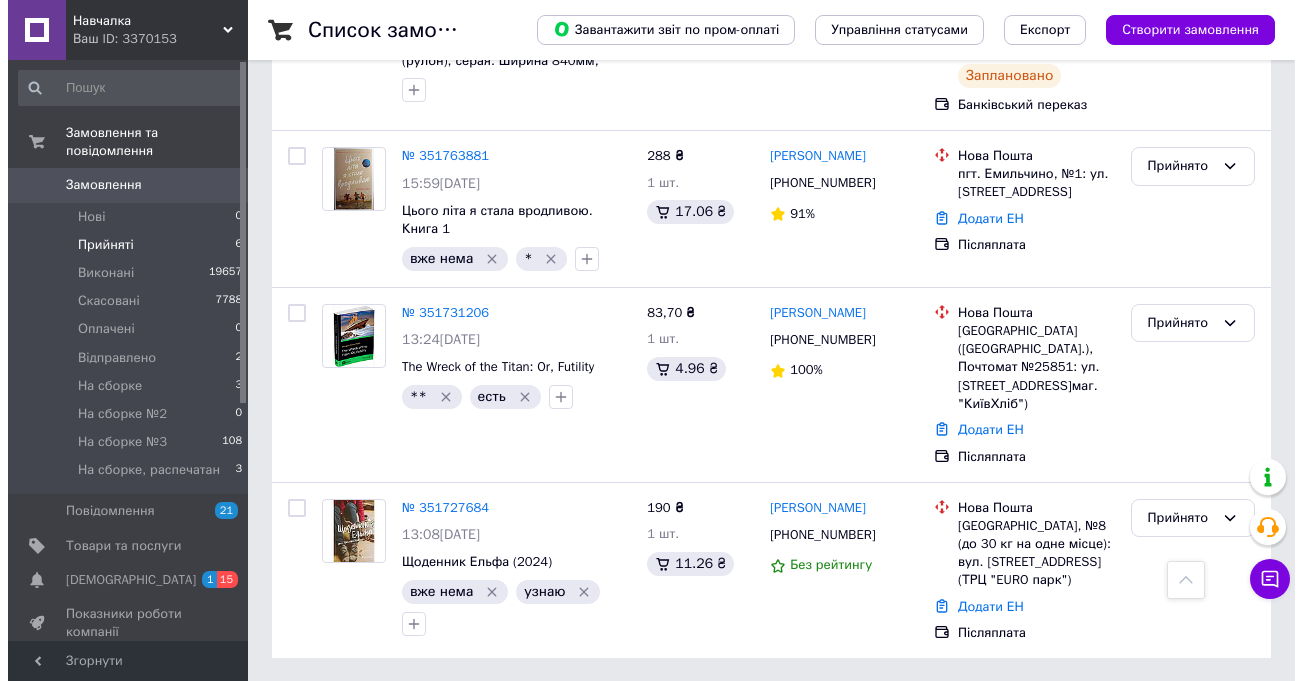 scroll, scrollTop: 901, scrollLeft: 0, axis: vertical 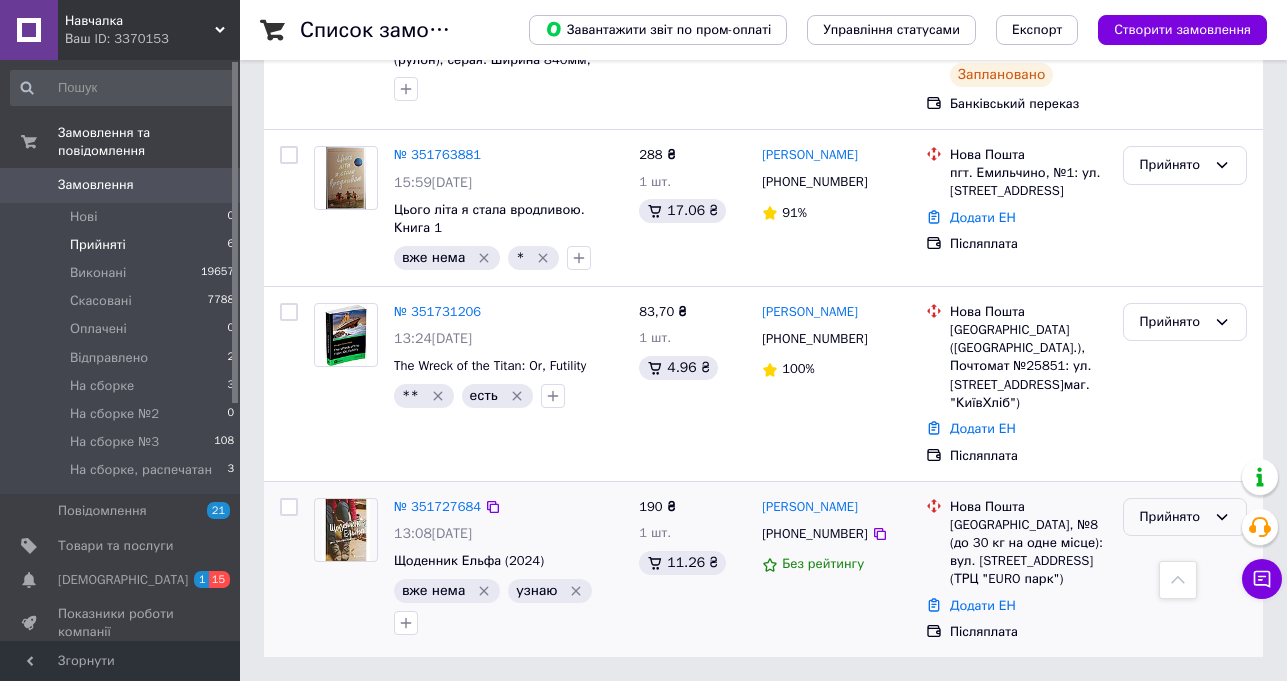 click on "Прийнято" at bounding box center [1173, 517] 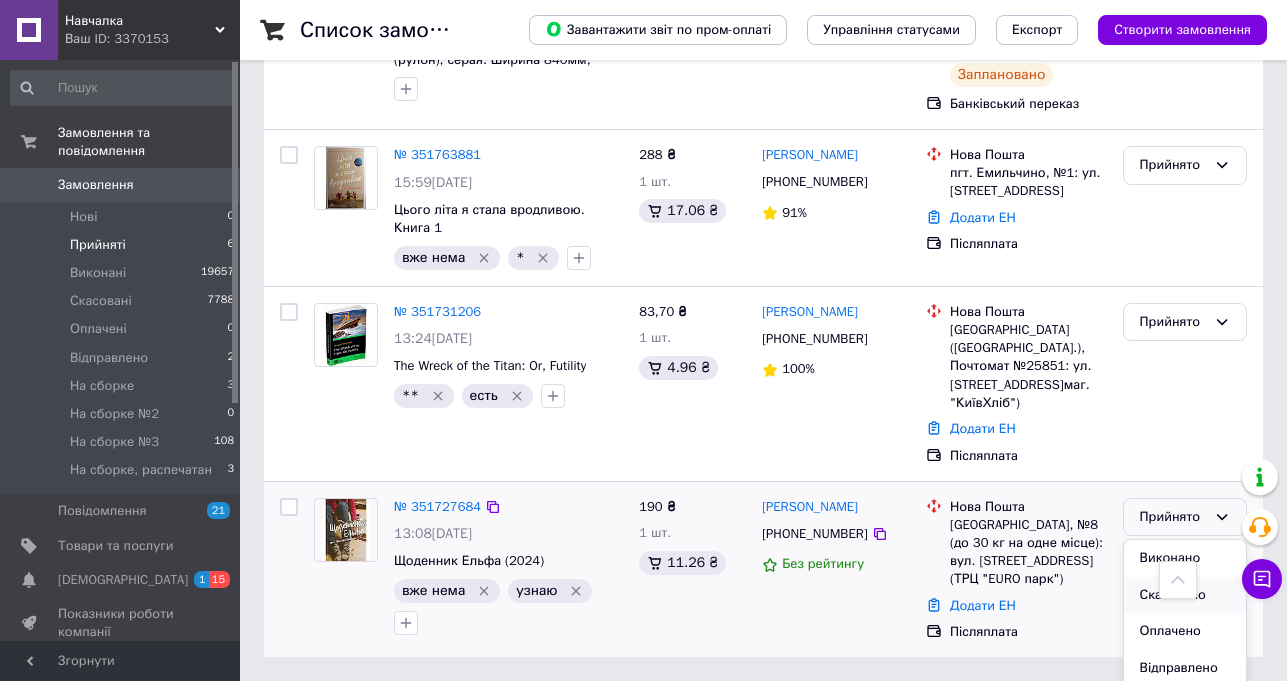 click on "Скасовано" at bounding box center (1185, 595) 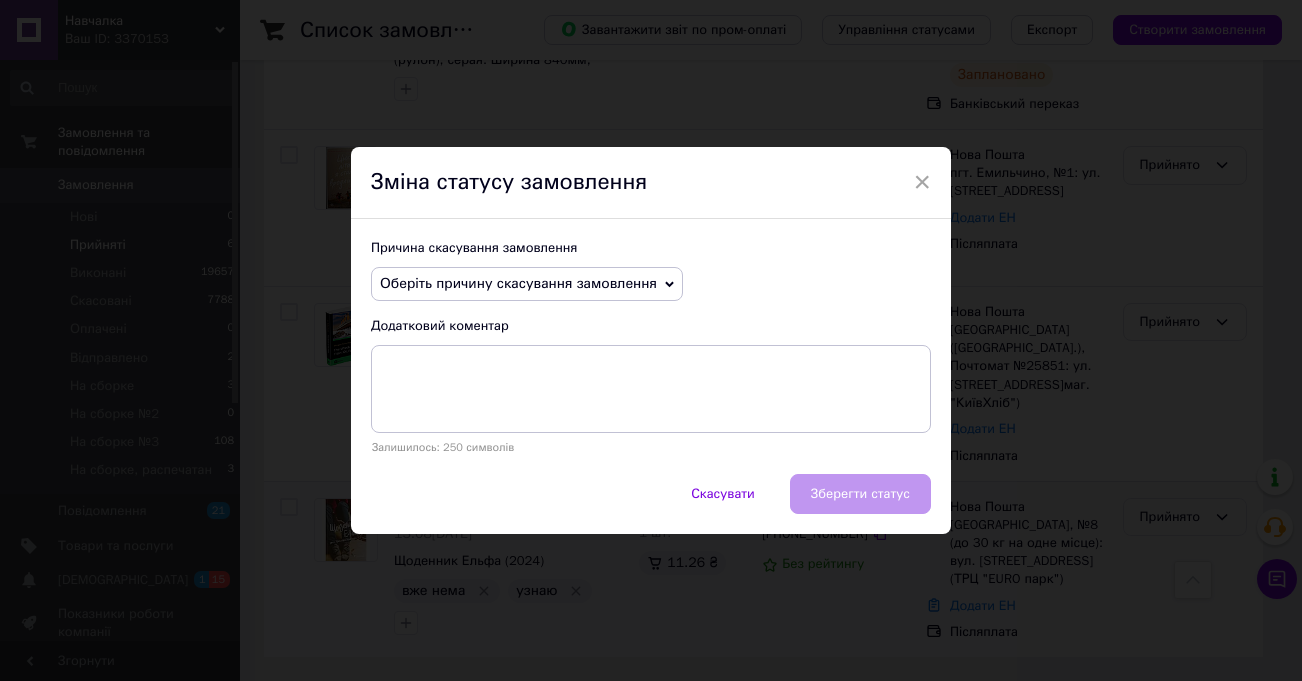 click on "Оберіть причину скасування замовлення" at bounding box center (518, 283) 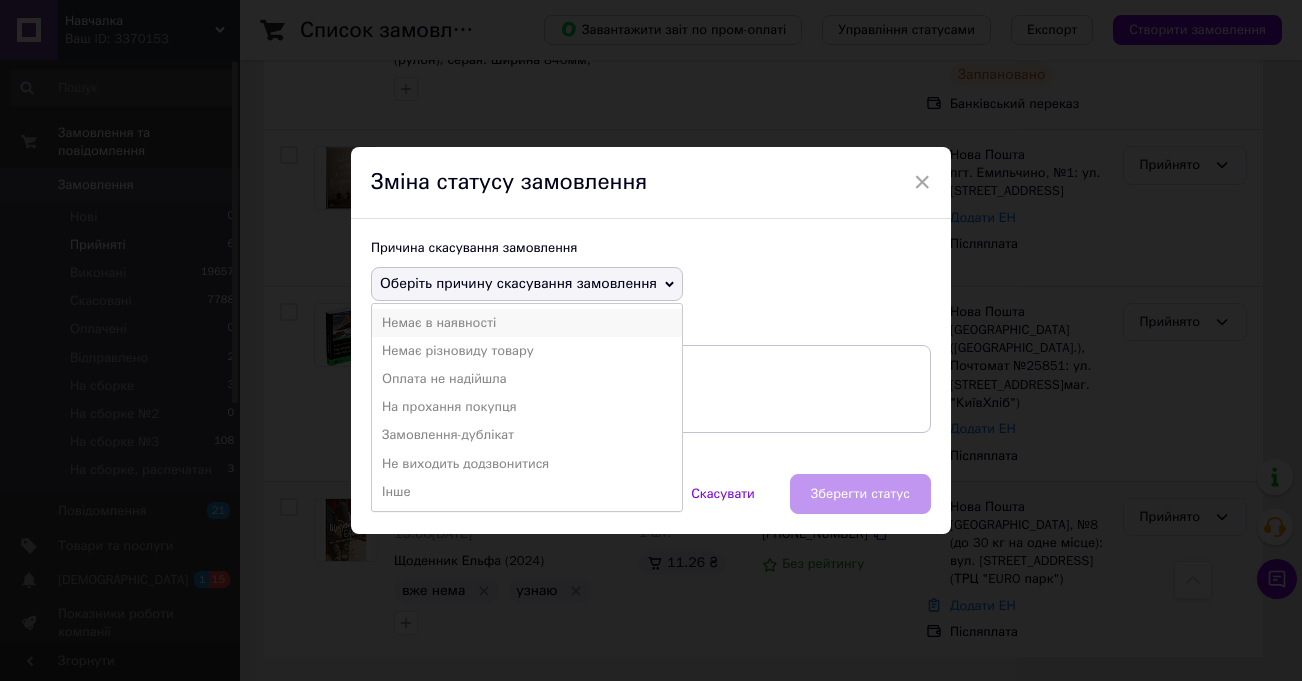 click on "Немає в наявності" at bounding box center [527, 323] 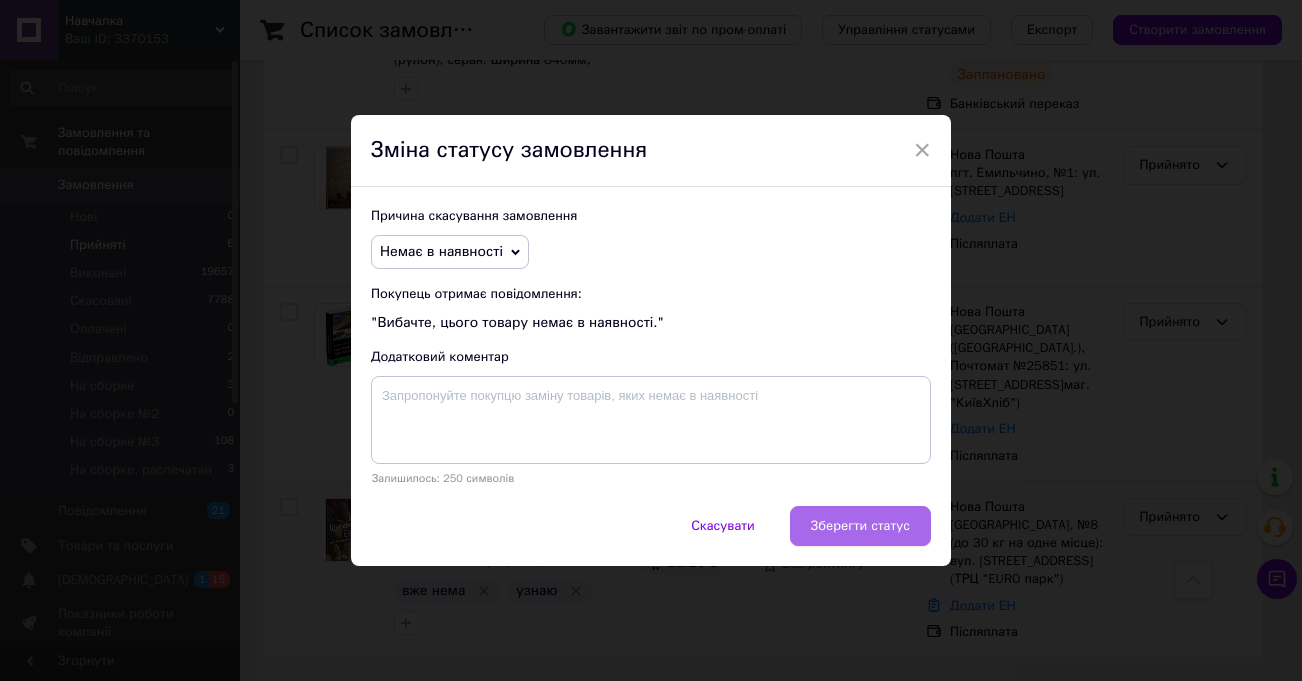 click on "Зберегти статус" at bounding box center (860, 526) 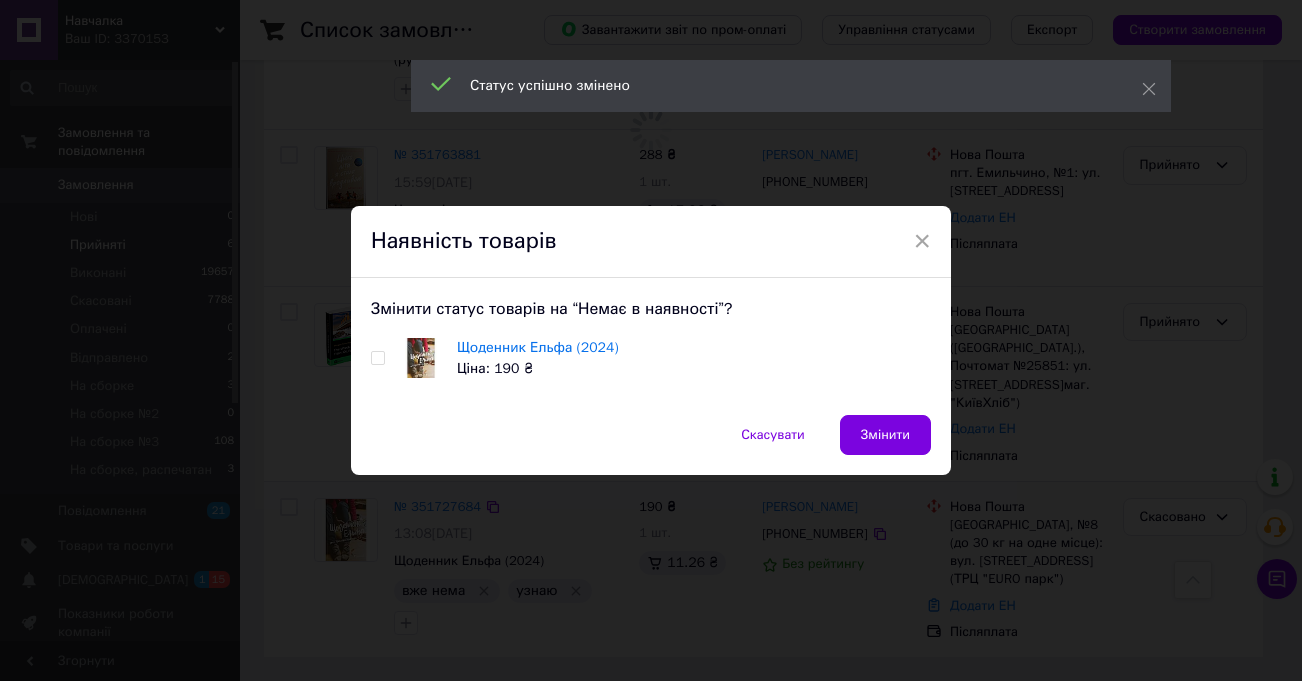 scroll, scrollTop: 866, scrollLeft: 0, axis: vertical 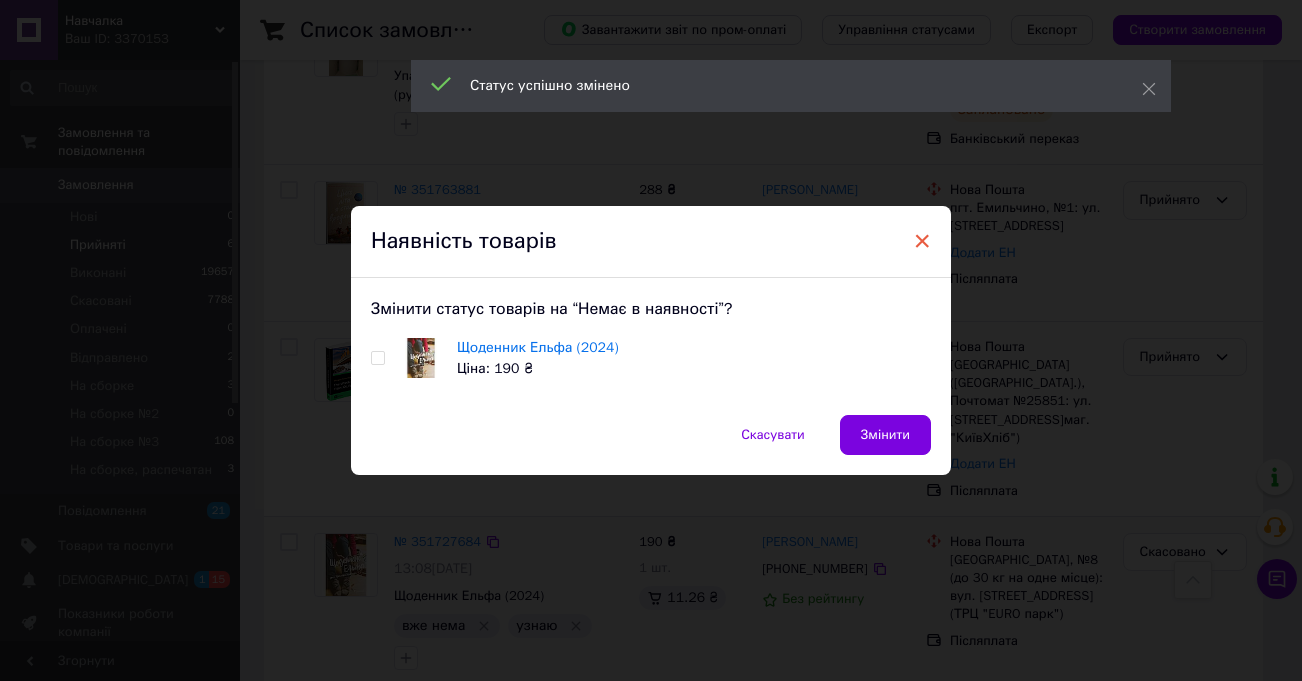 click on "×" at bounding box center [922, 241] 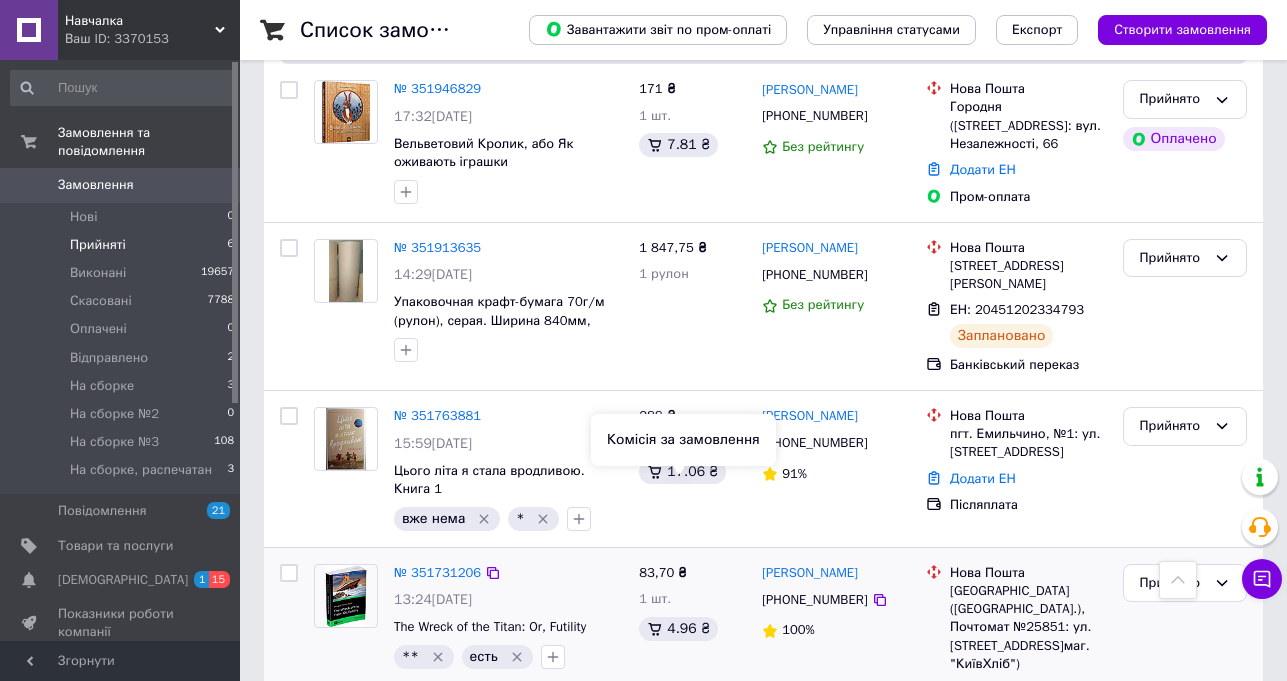 scroll, scrollTop: 540, scrollLeft: 0, axis: vertical 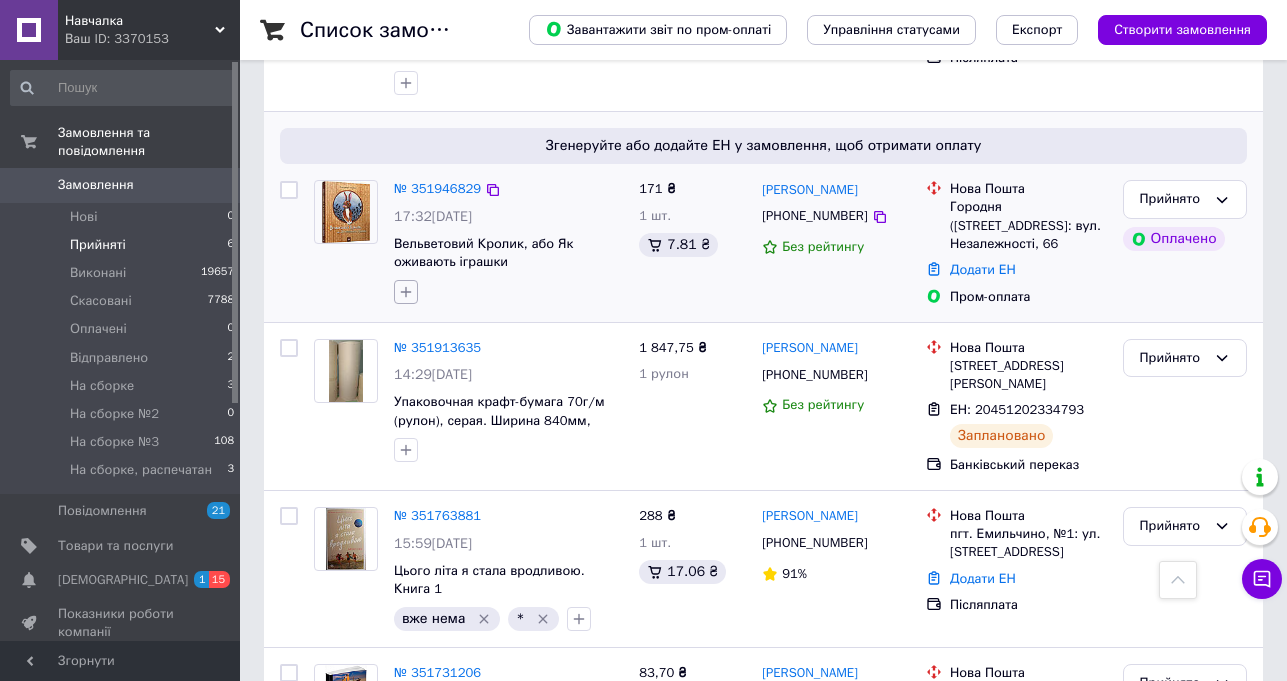 click 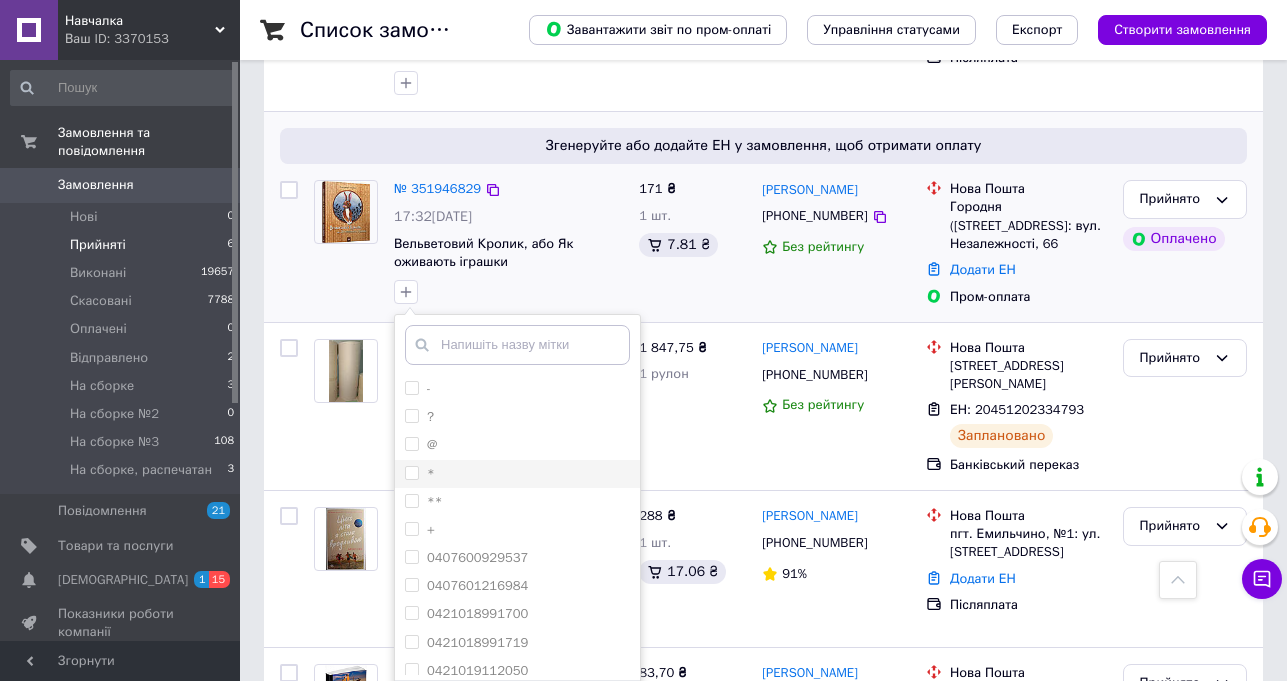 click on "*" at bounding box center [517, 474] 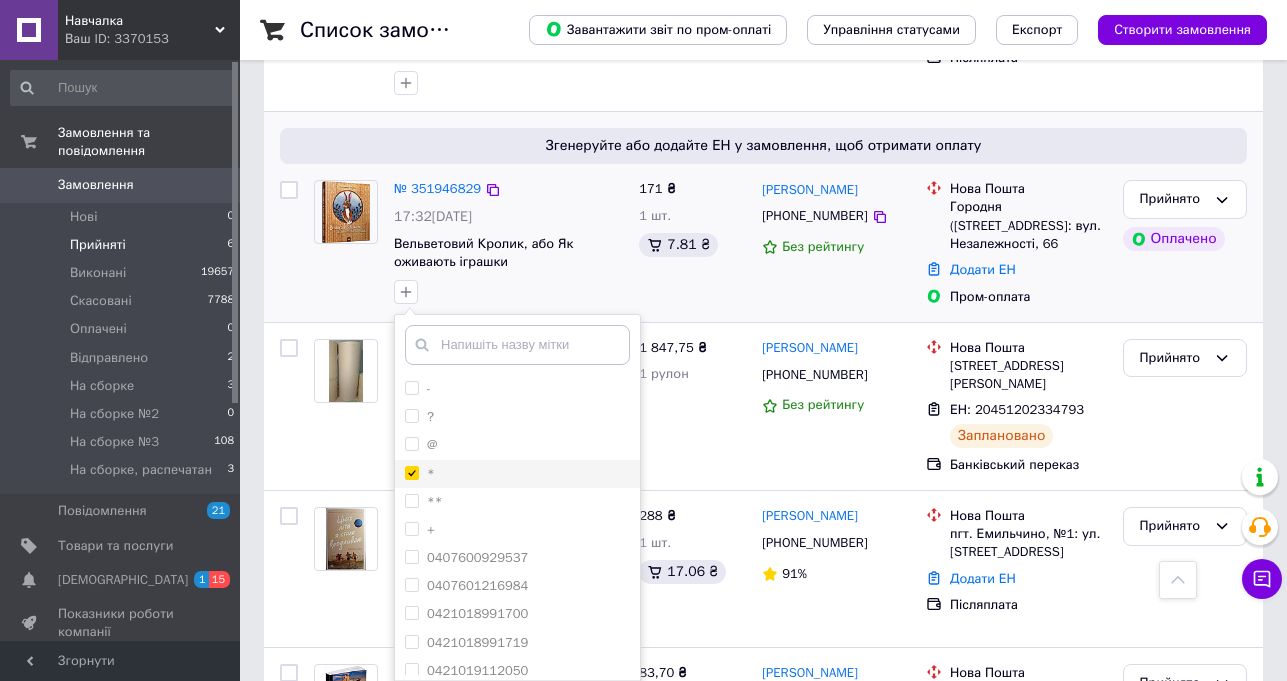 checkbox on "true" 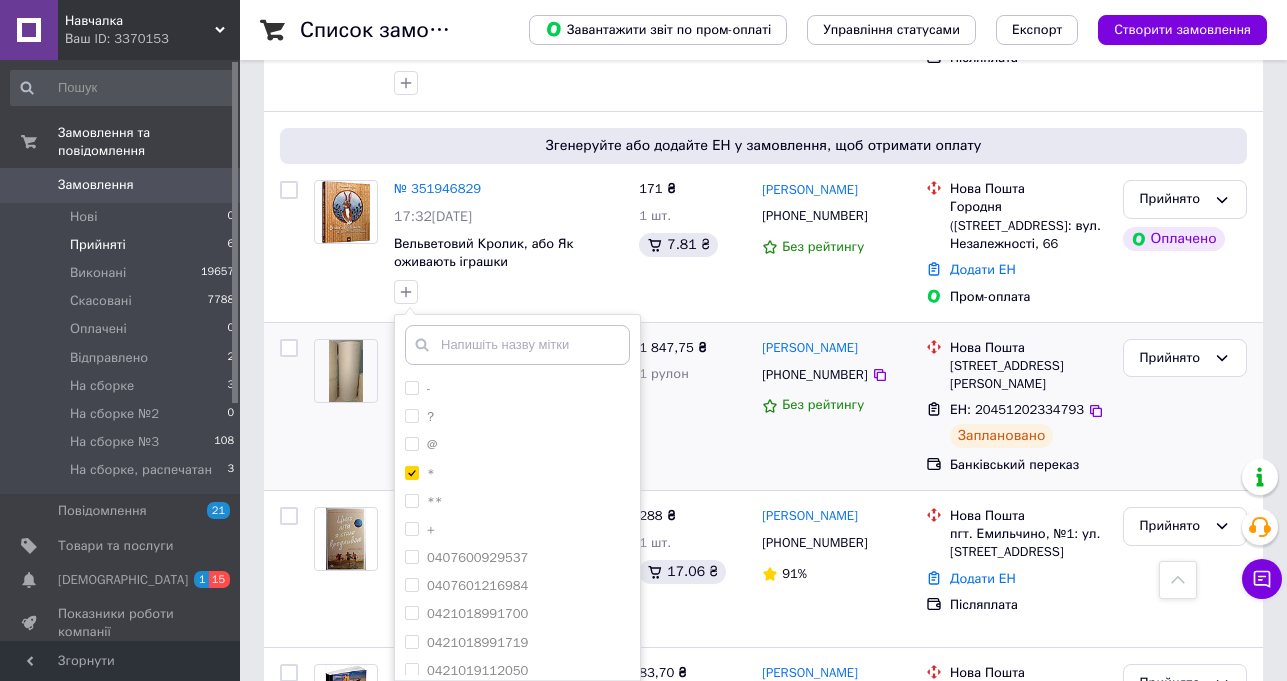 scroll, scrollTop: 640, scrollLeft: 0, axis: vertical 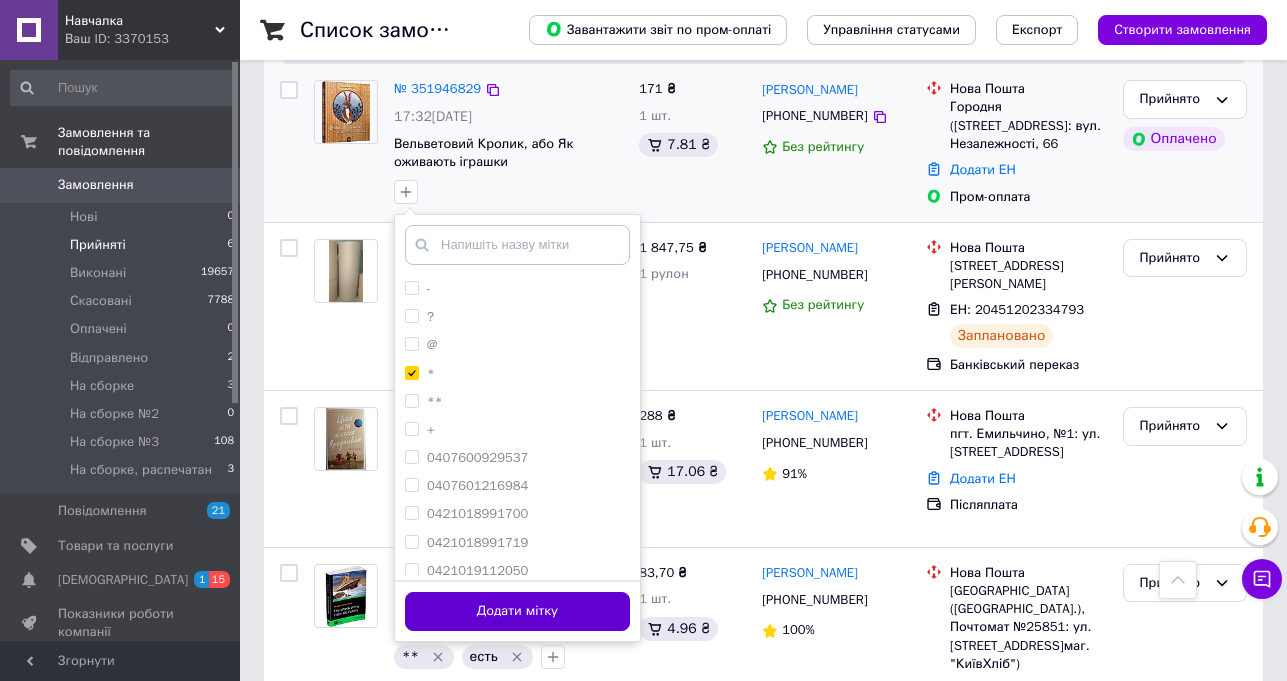 click on "Додати мітку" at bounding box center [517, 611] 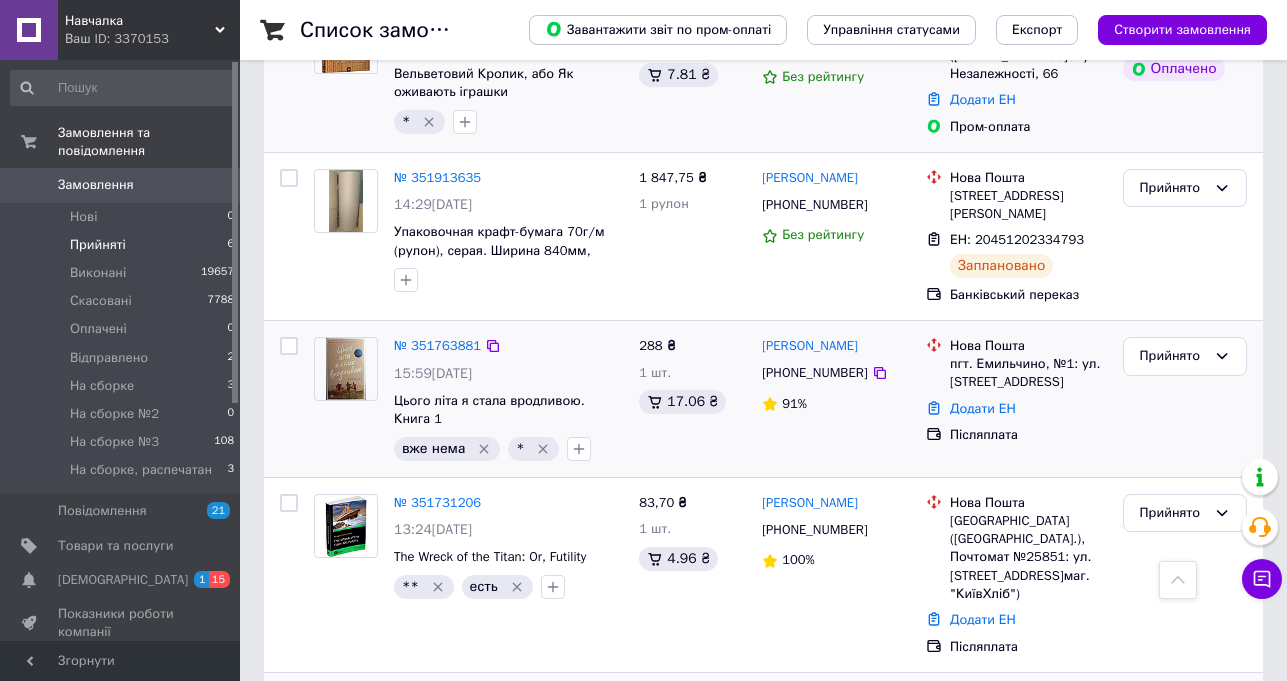 scroll, scrollTop: 740, scrollLeft: 0, axis: vertical 